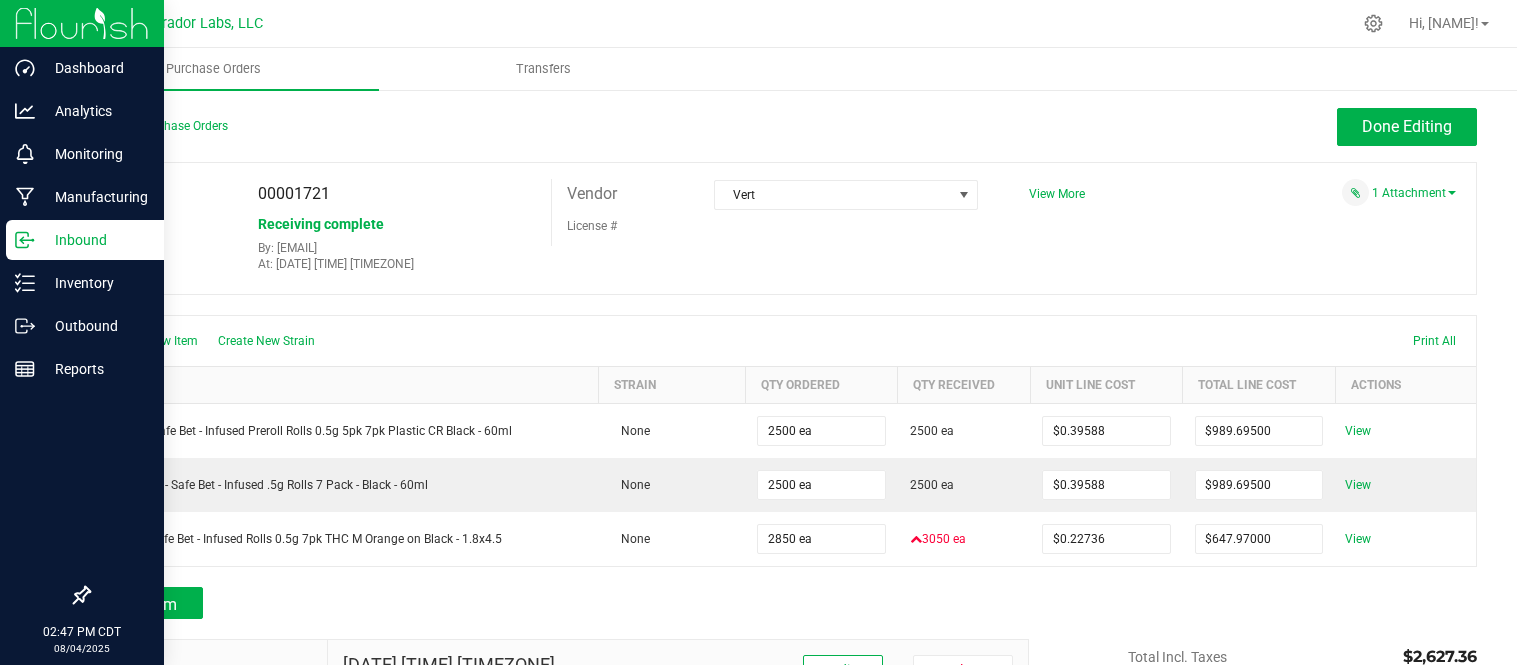 scroll, scrollTop: 0, scrollLeft: 0, axis: both 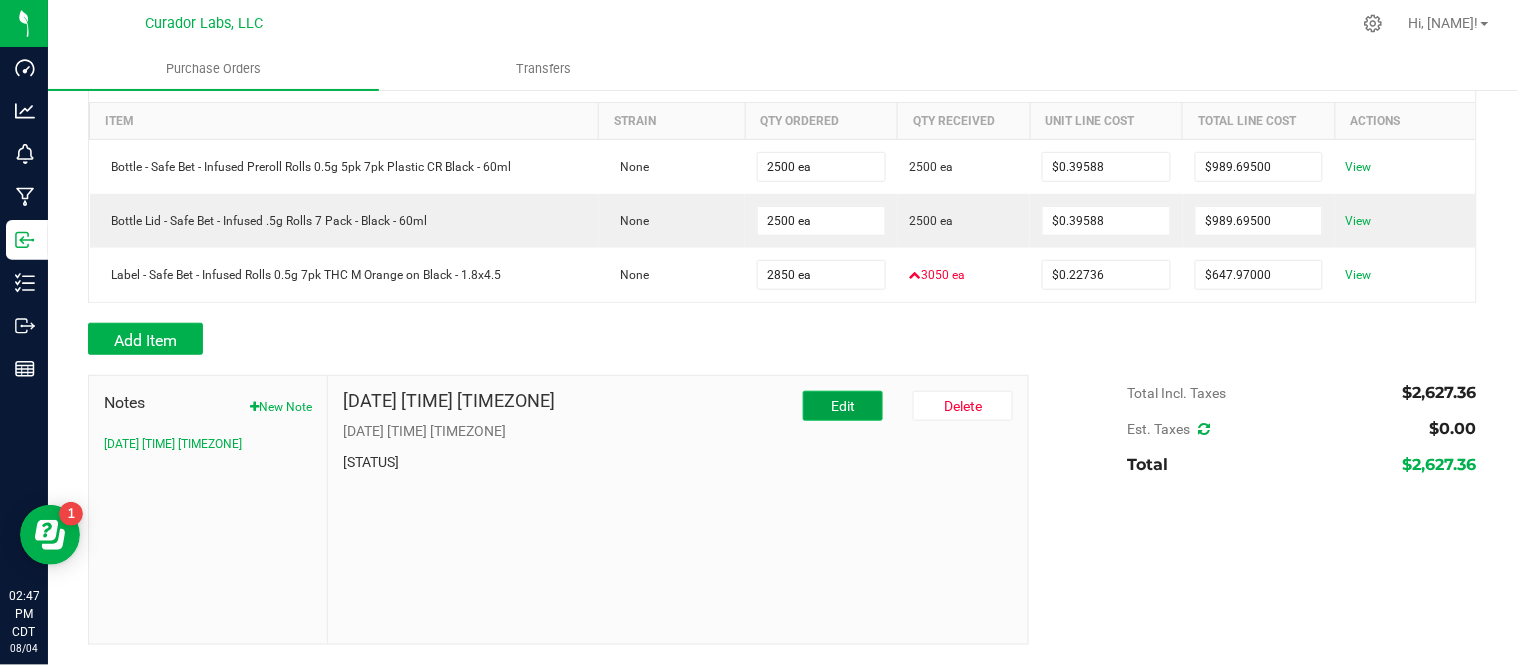 click on "Edit" at bounding box center (843, 406) 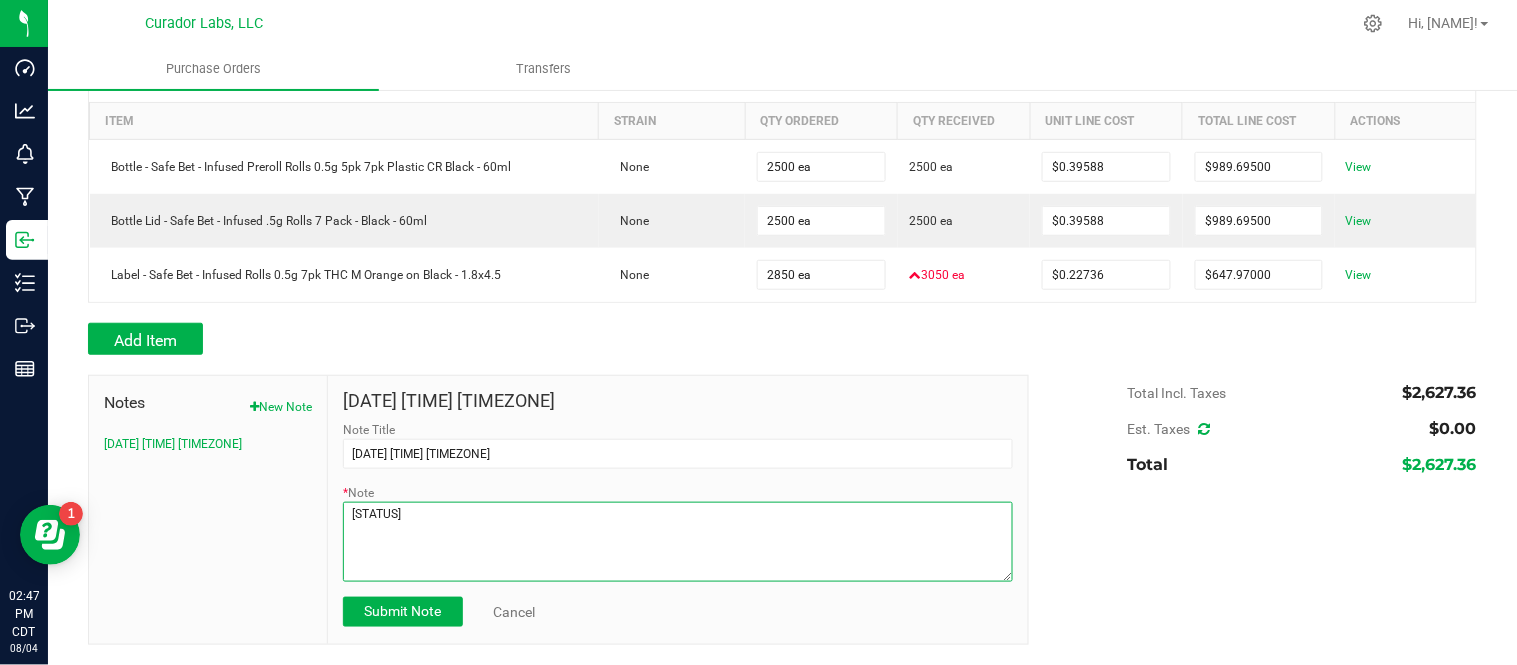 click on "*
Note" at bounding box center [678, 542] 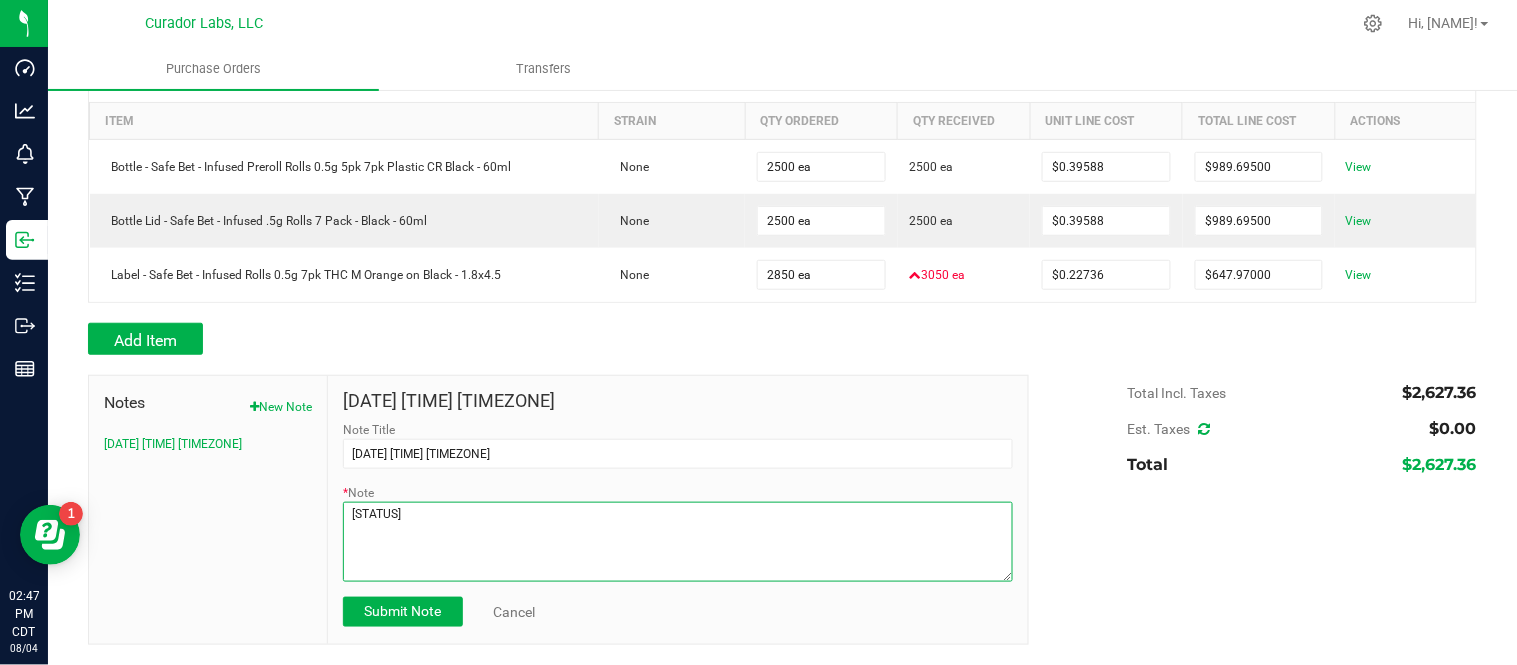 click on "*
Note" at bounding box center (678, 542) 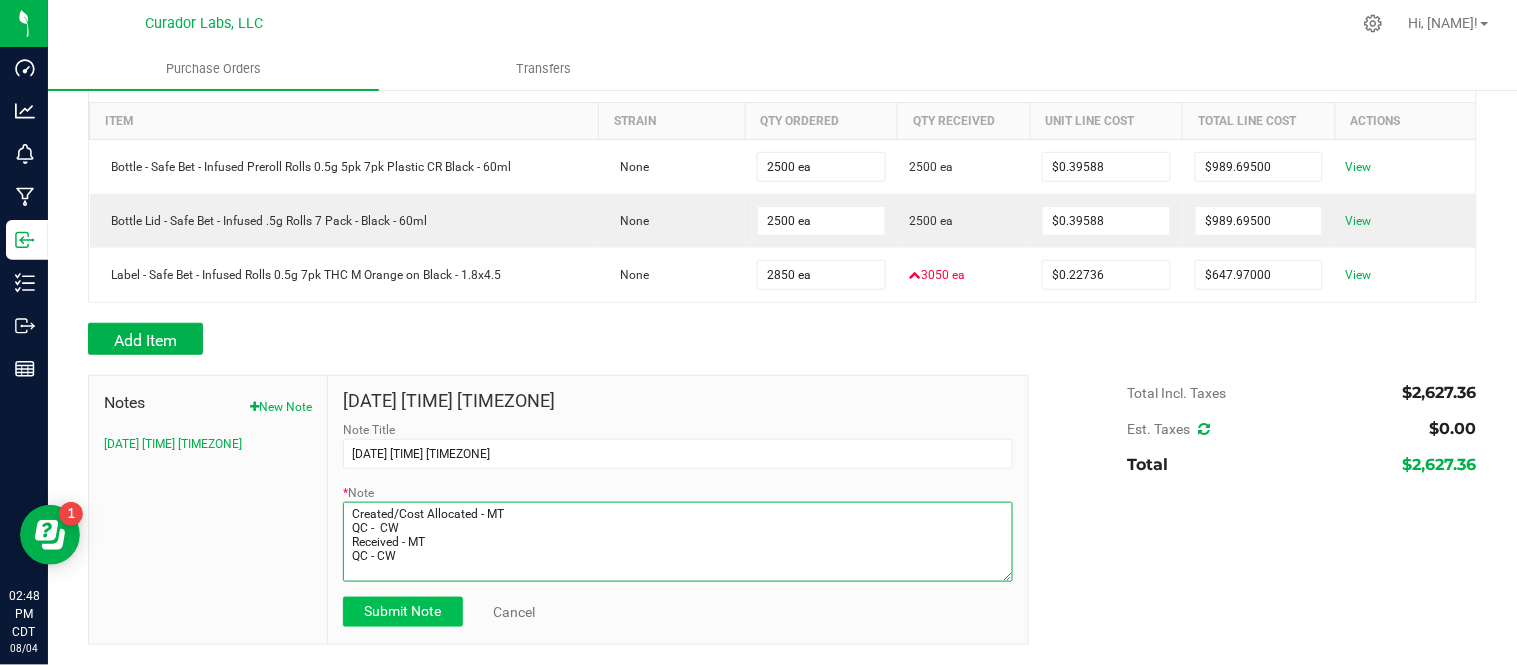 type on "Created/Cost Allocated - MT
QC -  CW
Received - MT
QC - CW" 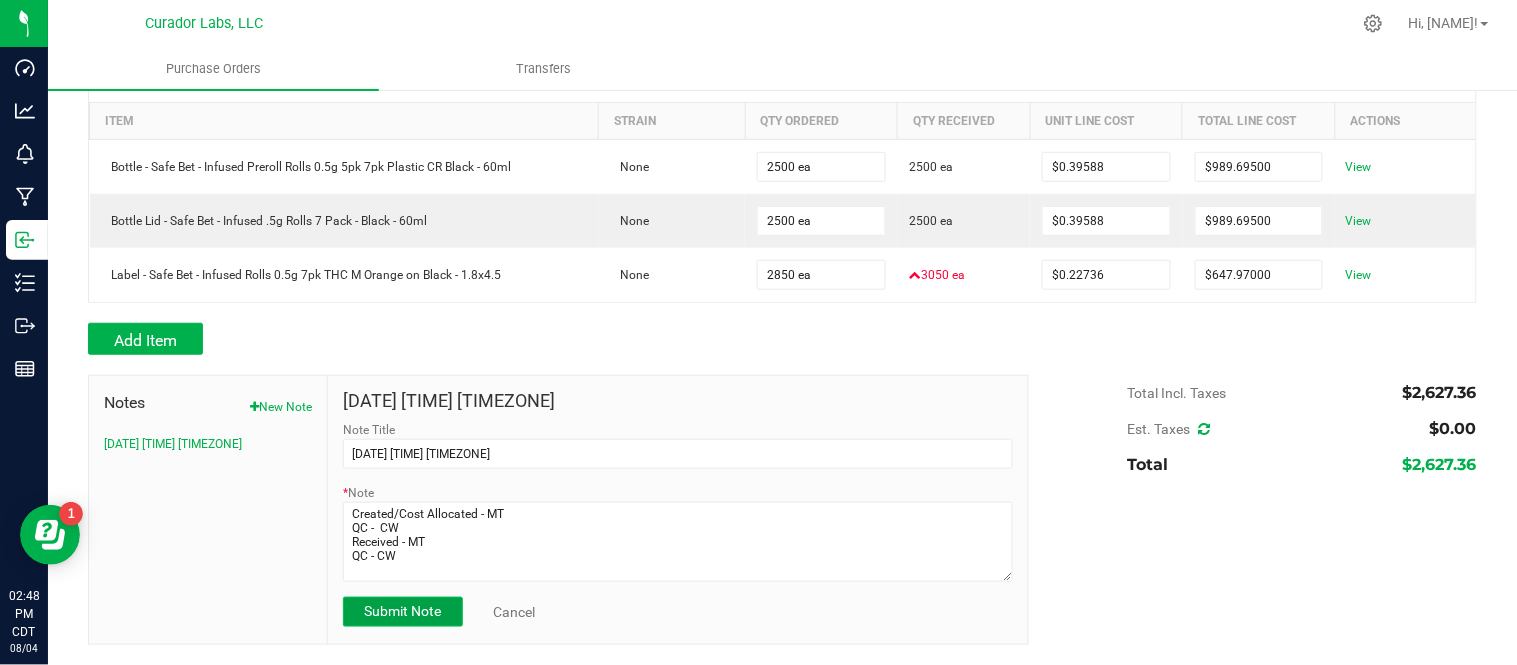 click on "Submit Note" at bounding box center [402, 611] 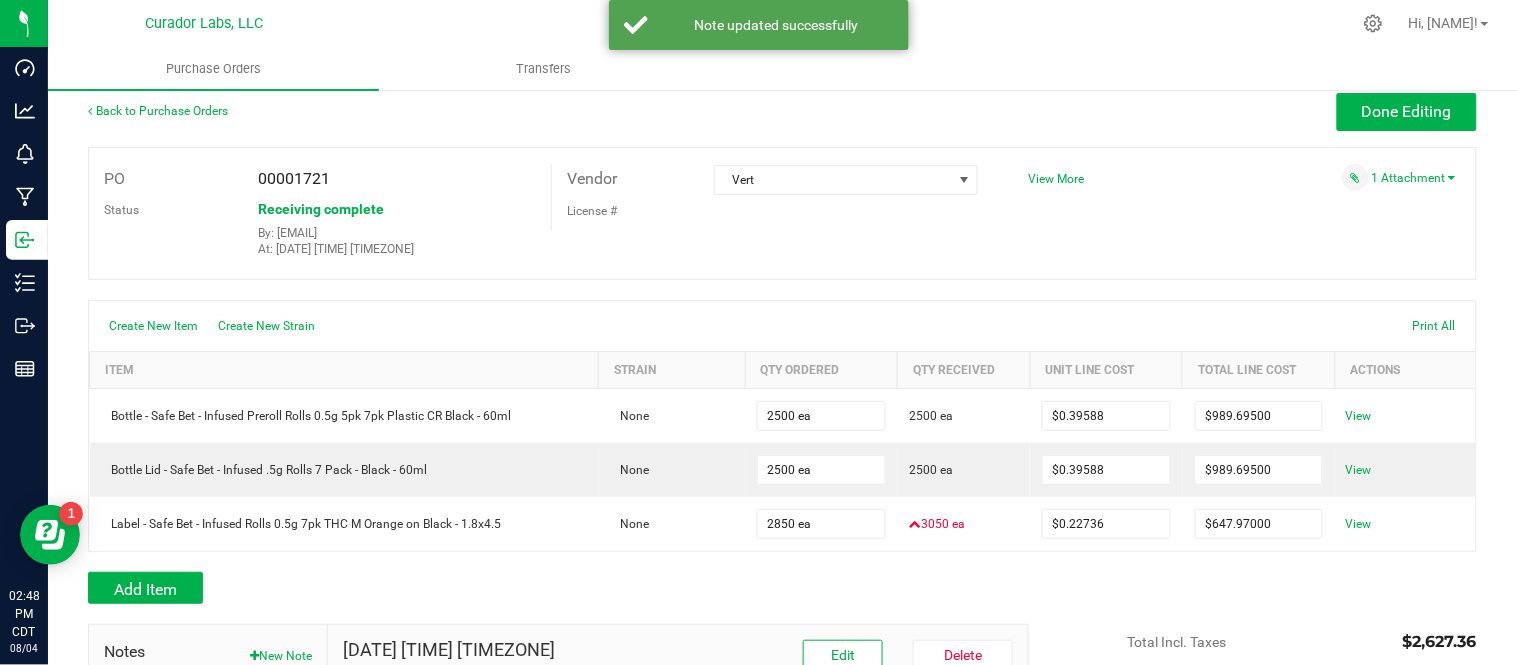 scroll, scrollTop: 0, scrollLeft: 0, axis: both 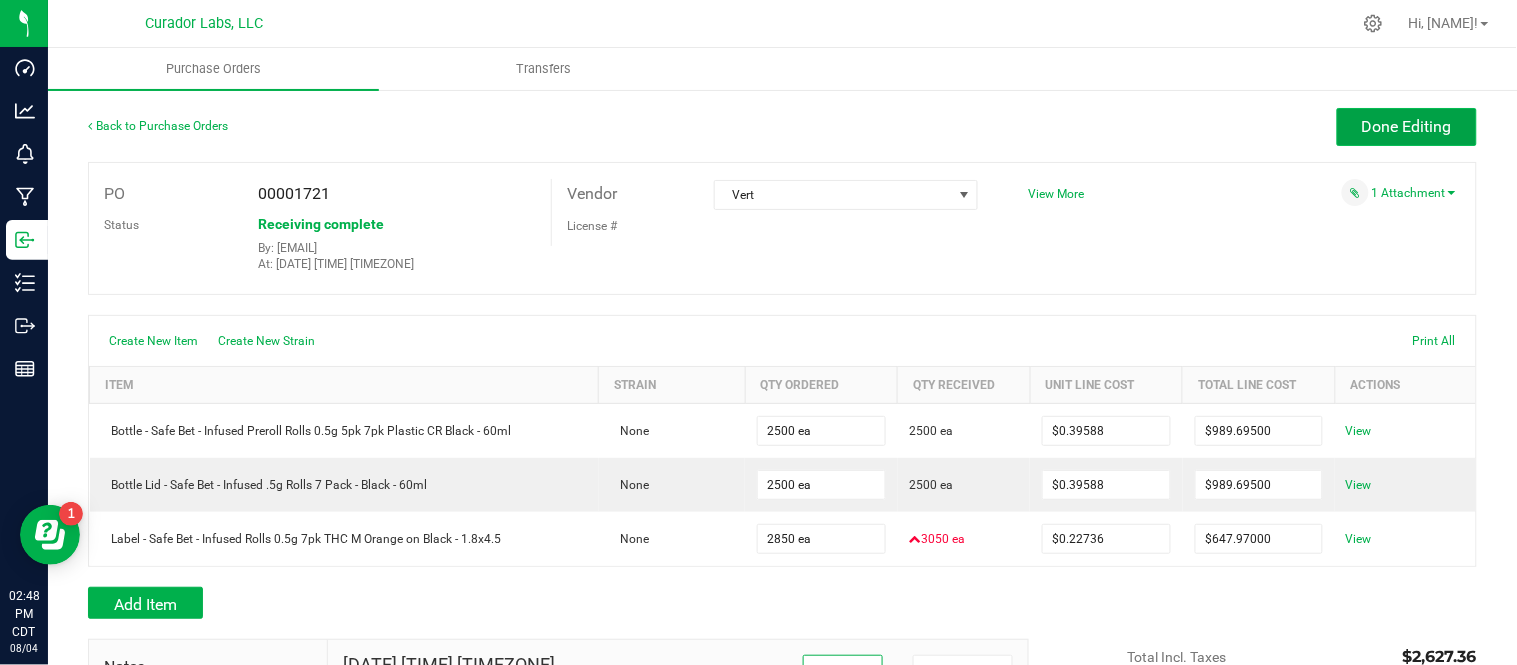 click on "Done Editing" at bounding box center (1407, 126) 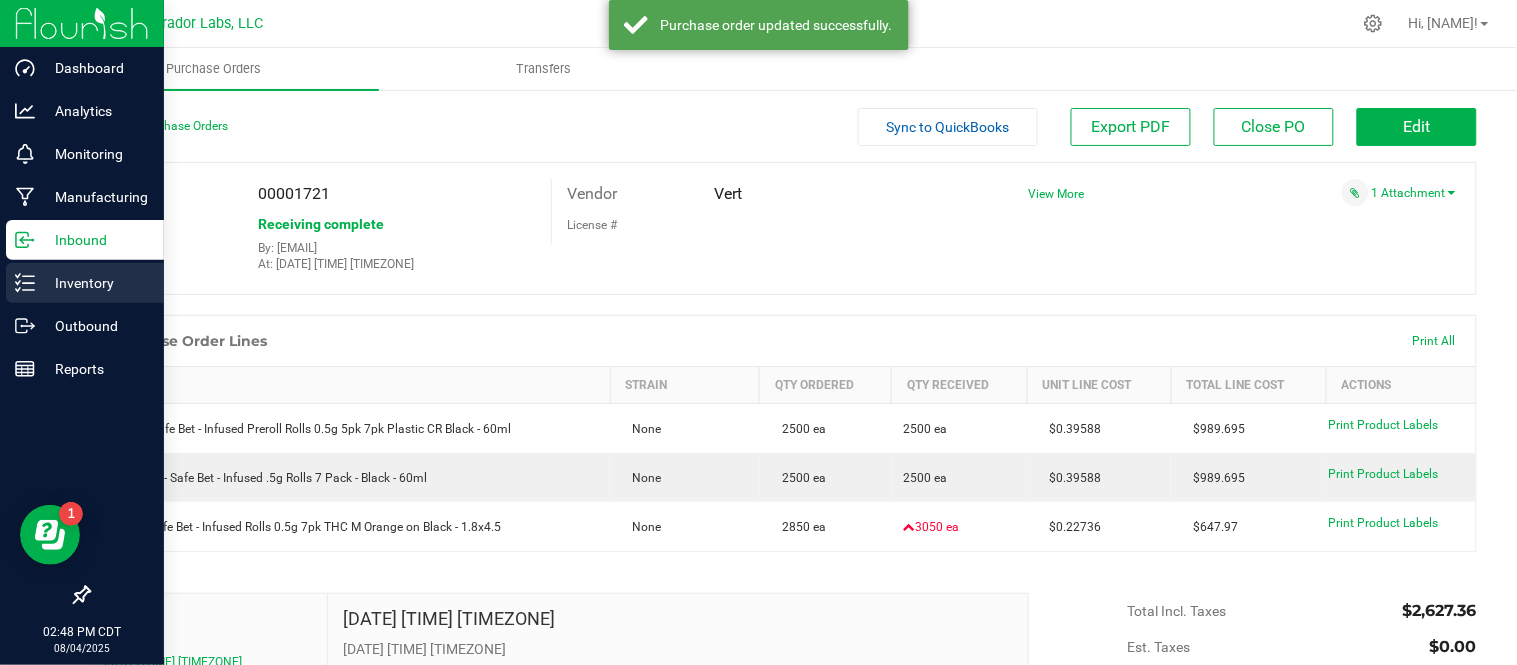 click on "Inventory" at bounding box center (95, 283) 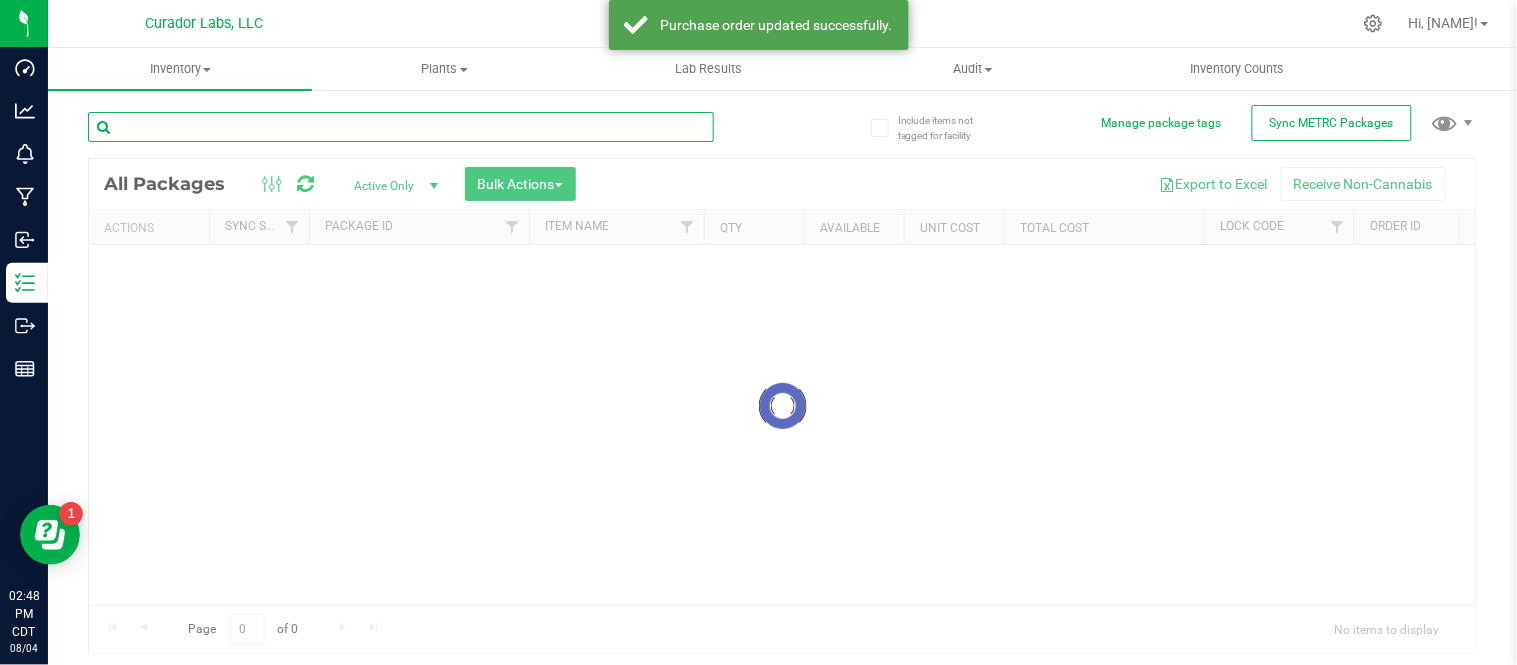 click at bounding box center (401, 127) 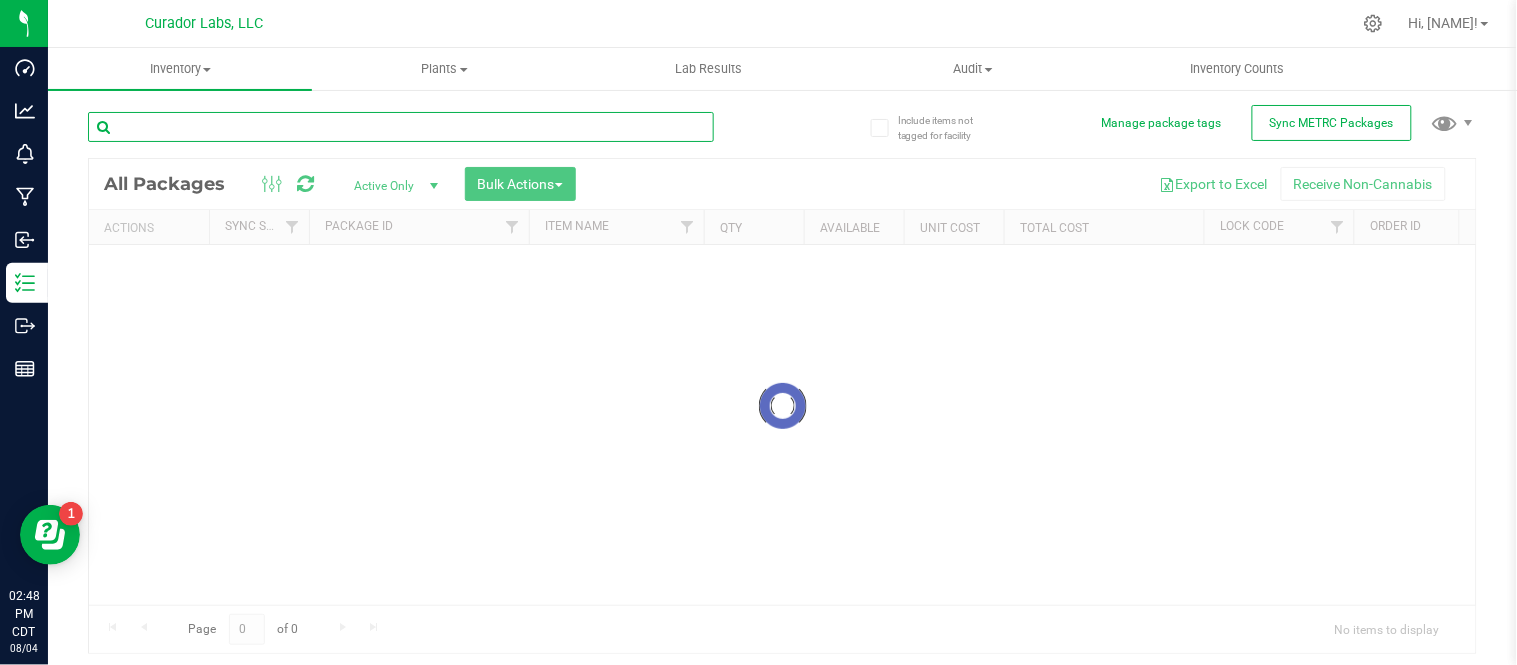 drag, startPoint x: 450, startPoint y: 106, endPoint x: 358, endPoint y: 112, distance: 92.19544 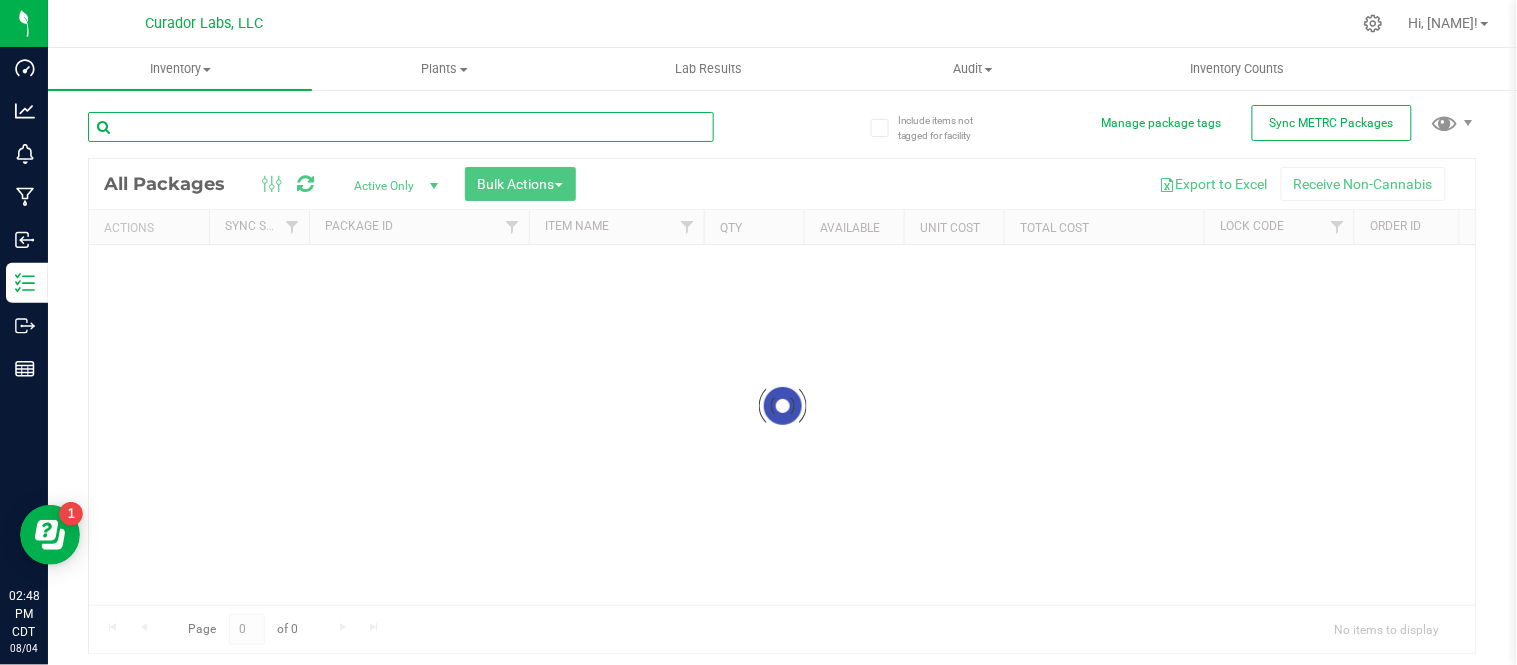 click at bounding box center [401, 127] 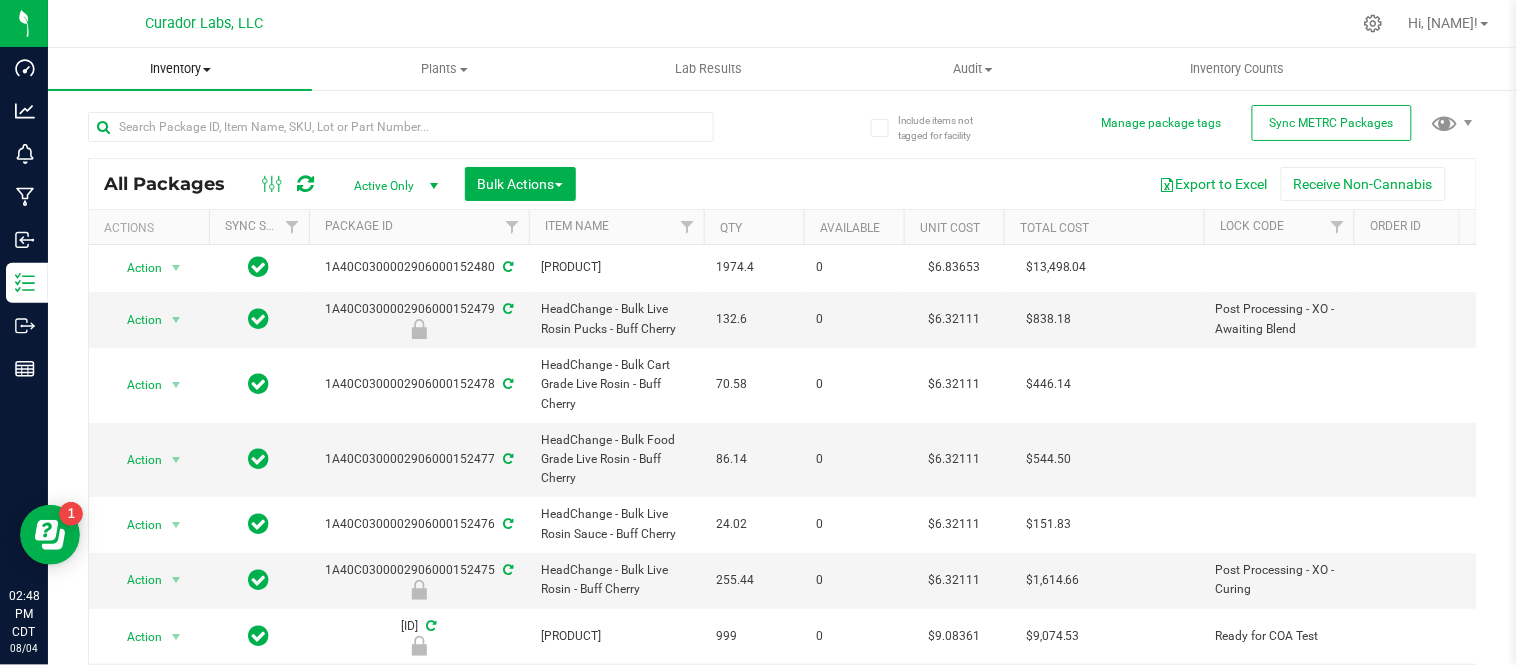 click on "Inventory" at bounding box center [180, 69] 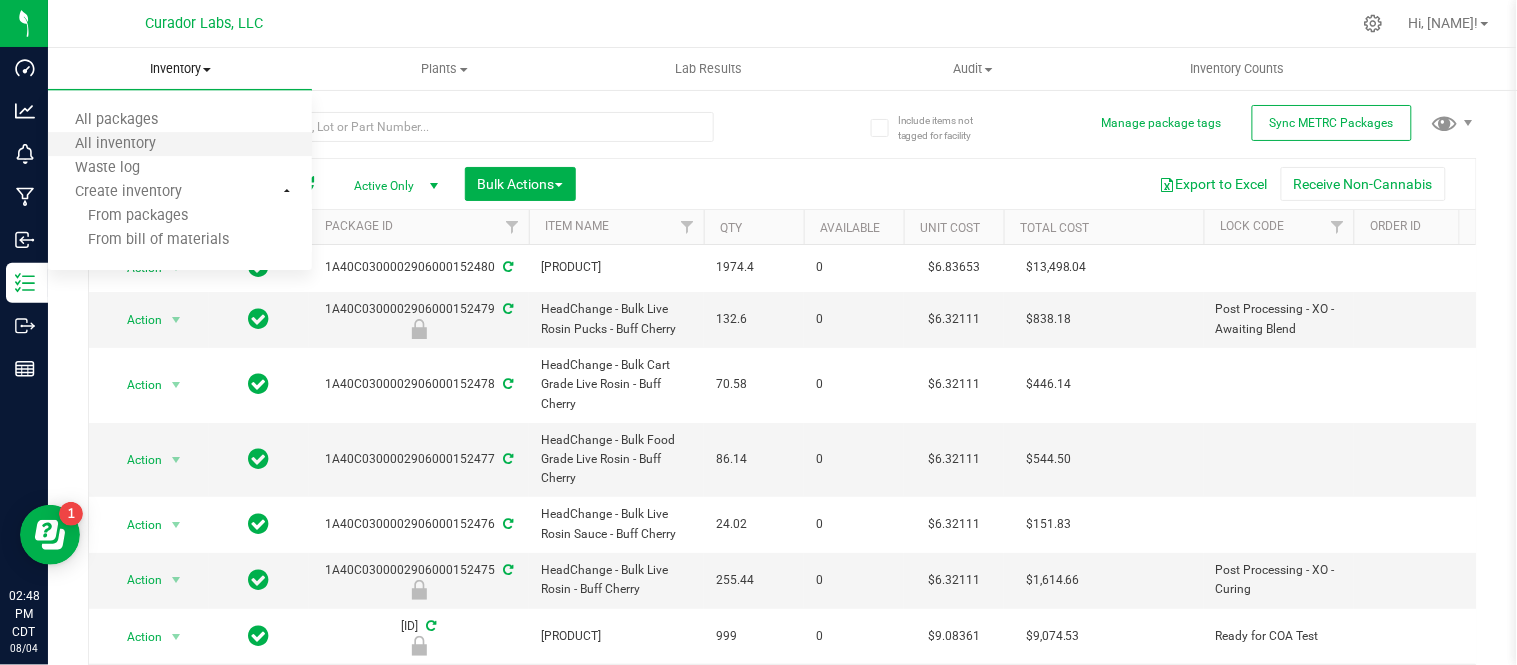 click on "All inventory" at bounding box center (180, 145) 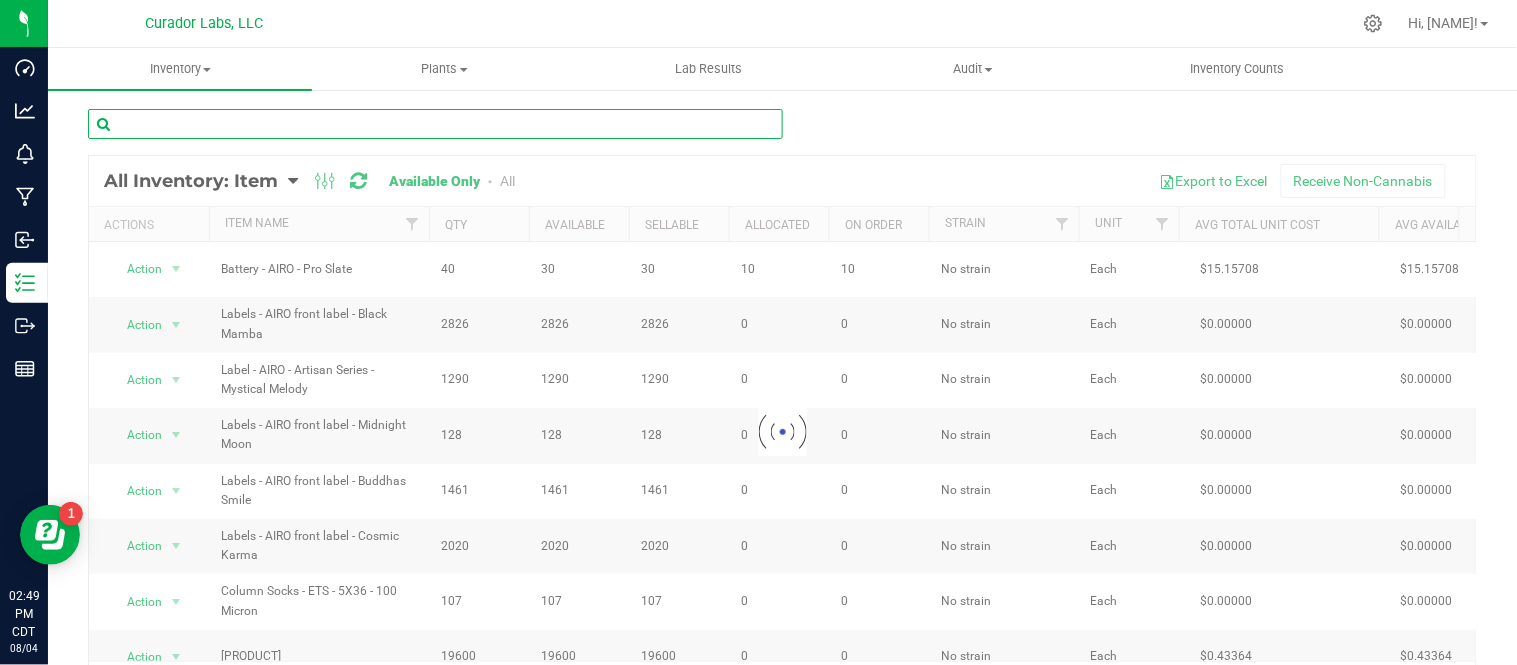 click at bounding box center (435, 124) 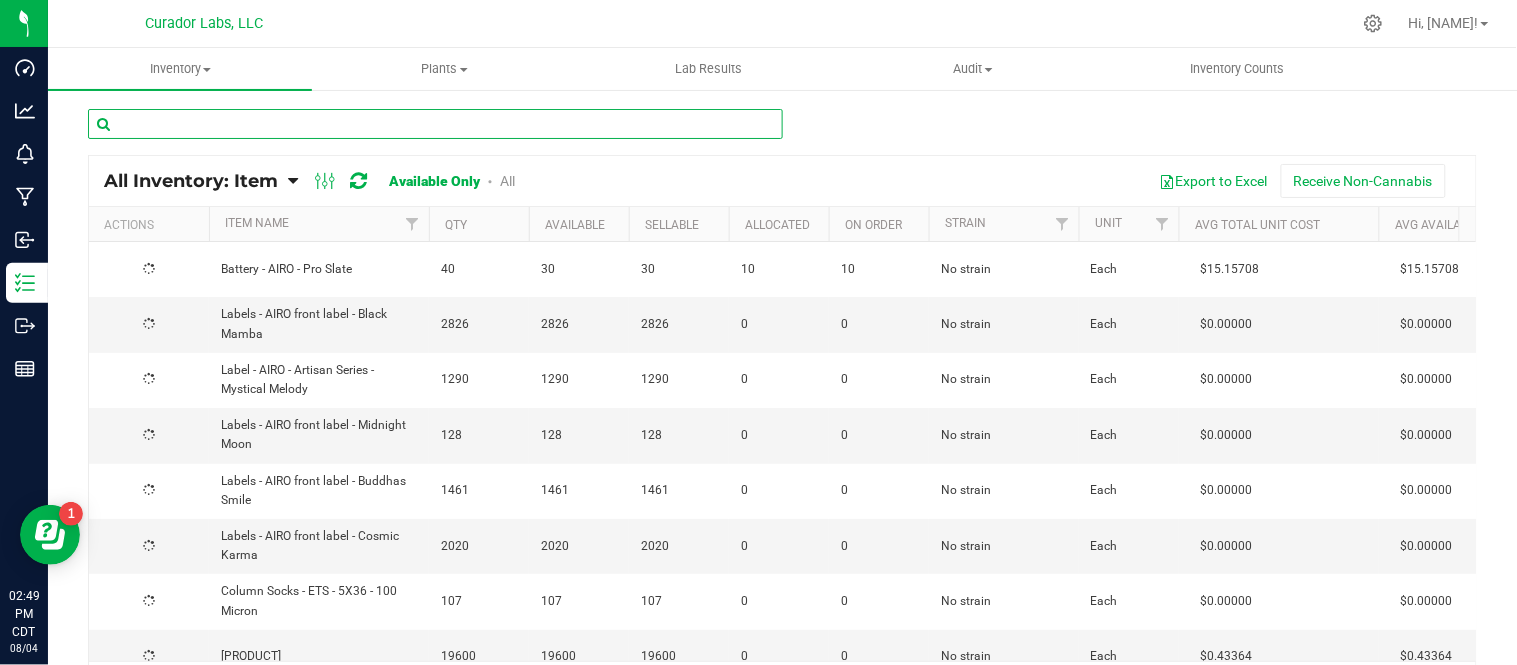 paste on "[SKU]" 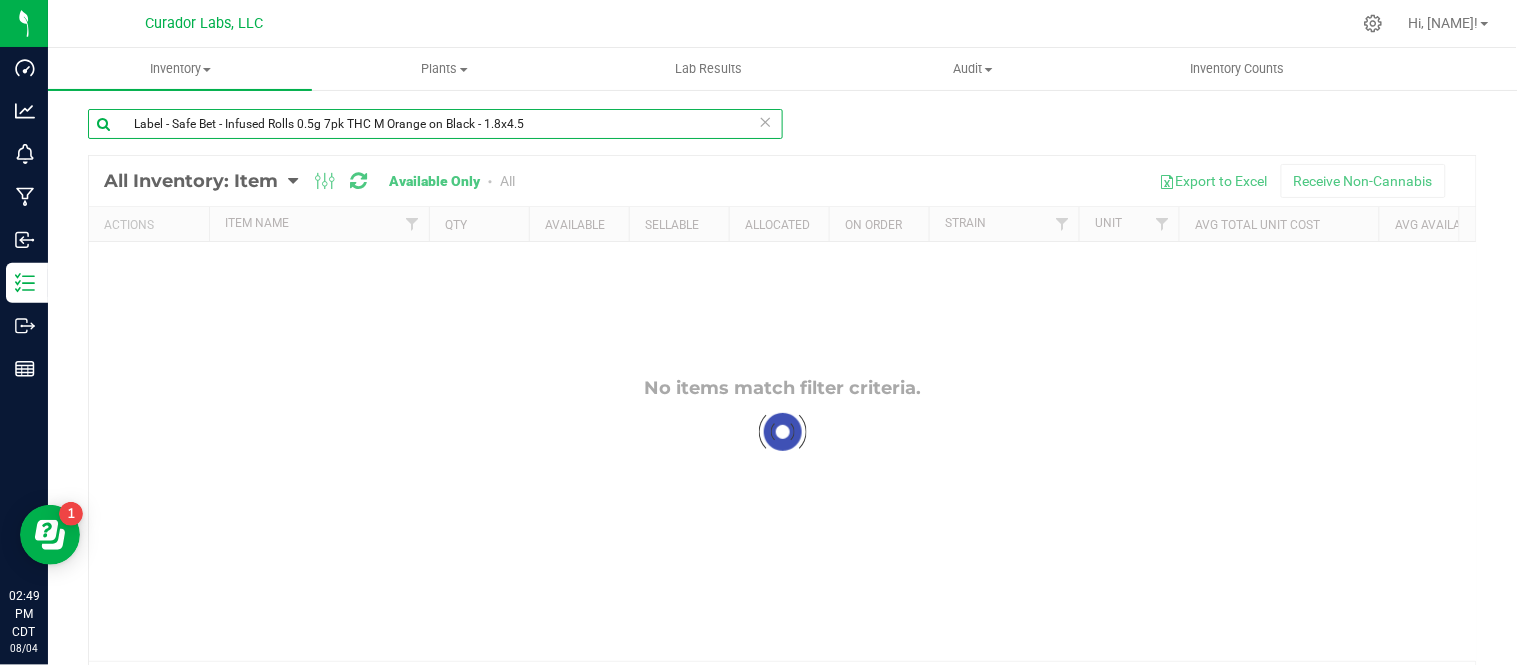 click on "Label - Safe Bet - Infused Rolls 0.5g 7pk THC M Orange on Black - 1.8x4.5" at bounding box center [435, 124] 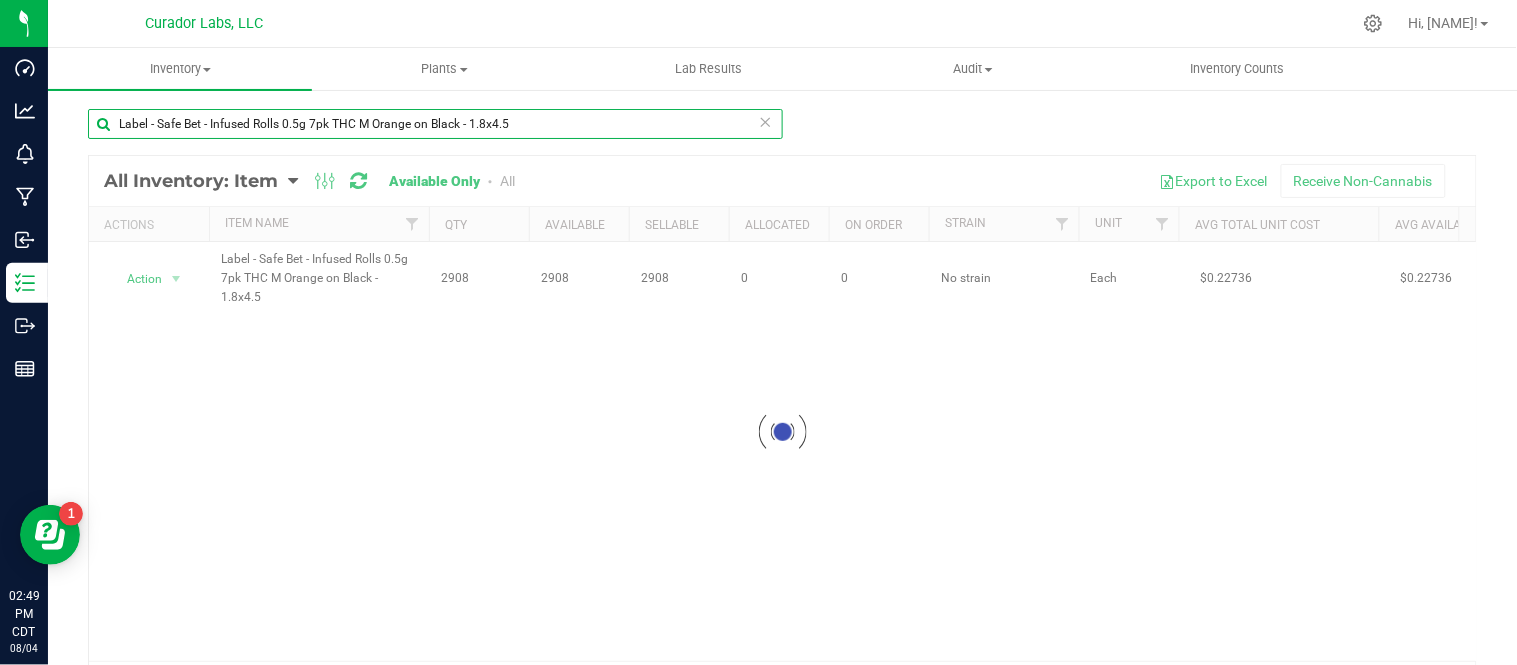 type on "Label - Safe Bet - Infused Rolls 0.5g 7pk THC M Orange on Black - 1.8x4.5" 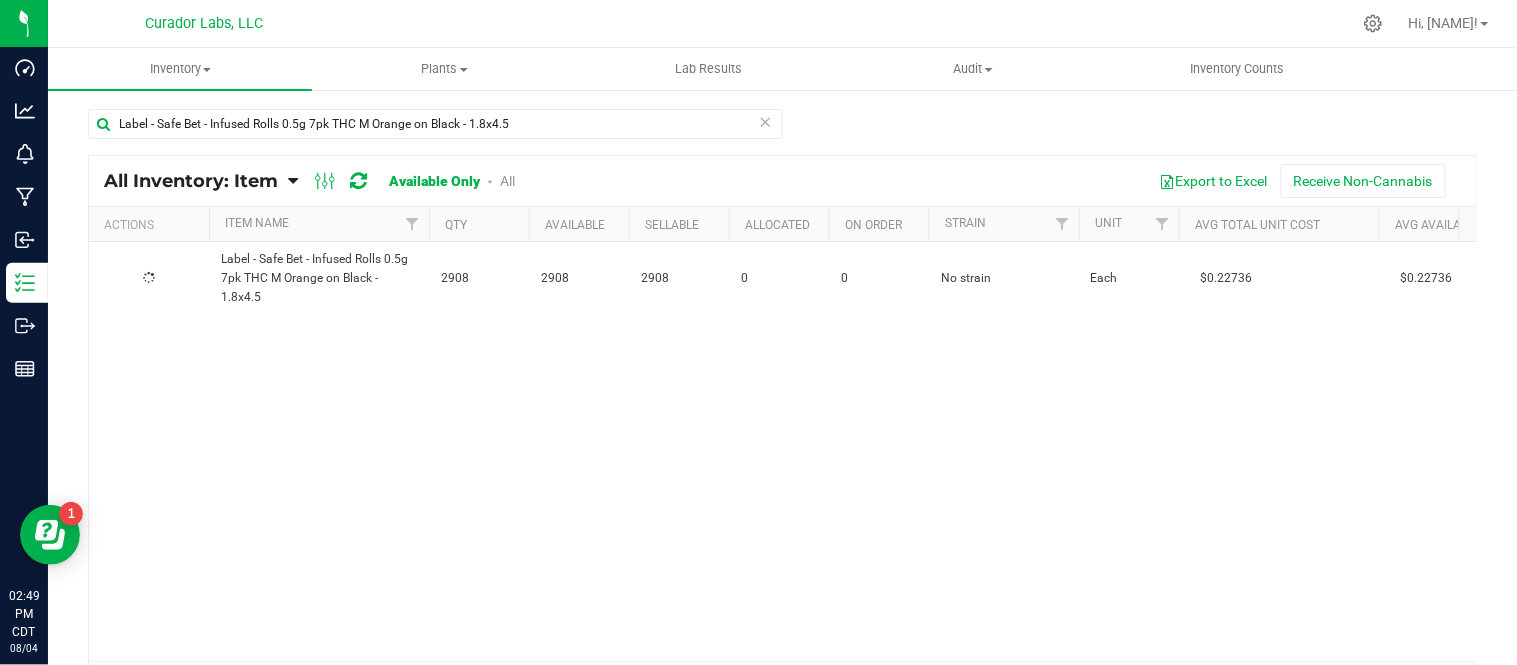 click at bounding box center (149, 278) 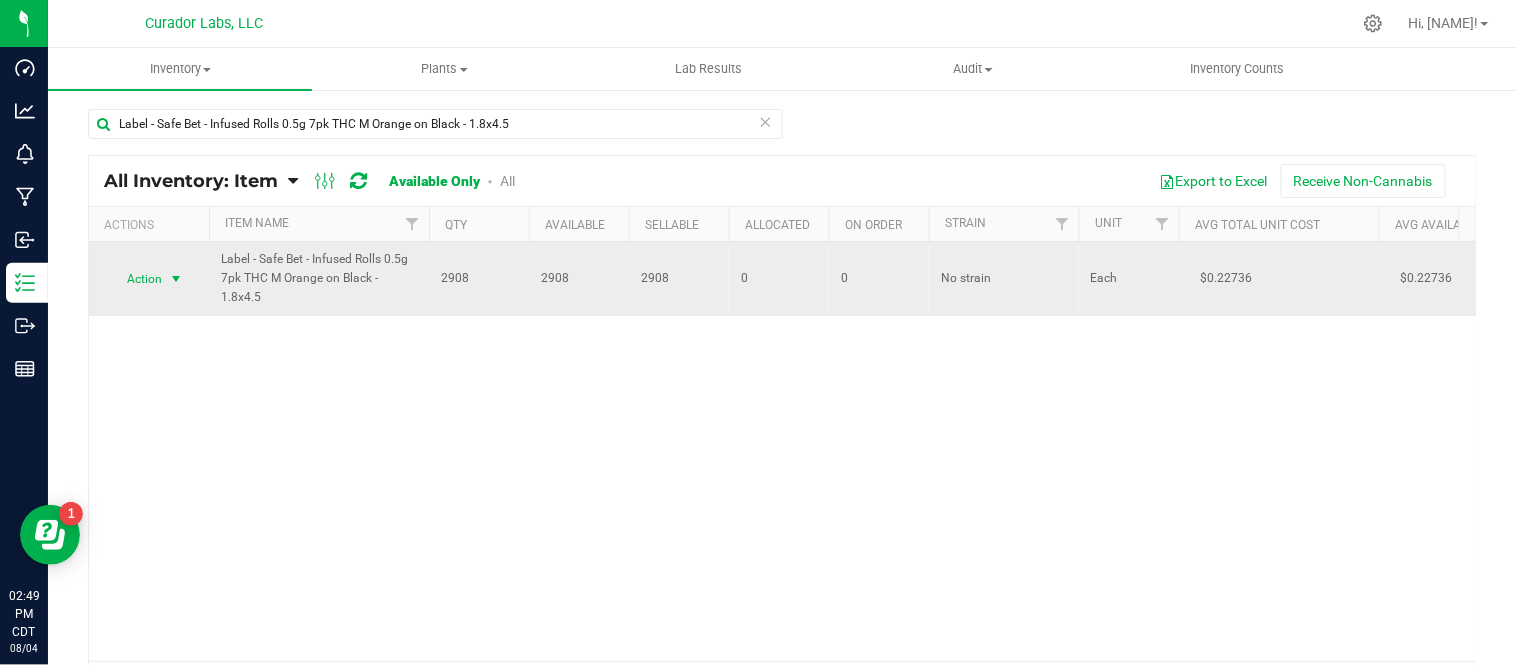 click at bounding box center [176, 279] 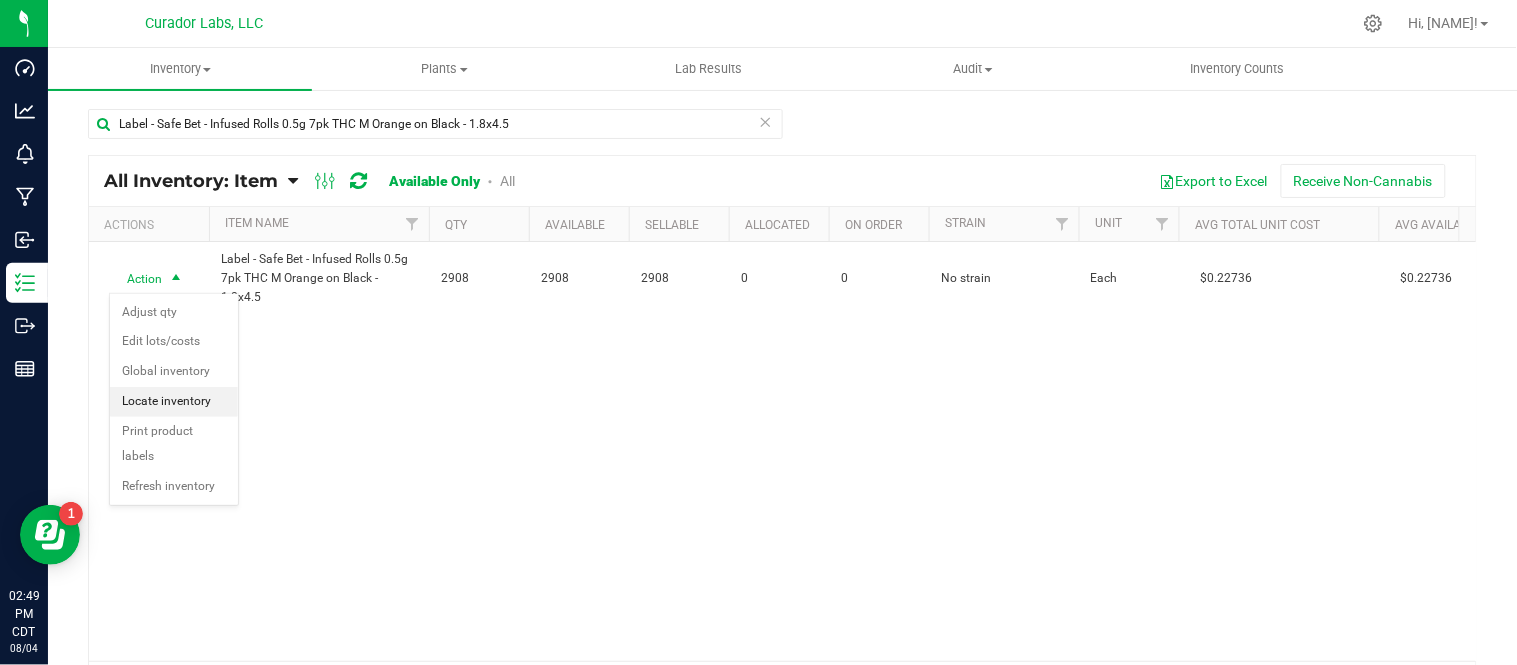 click on "Locate inventory" at bounding box center [174, 402] 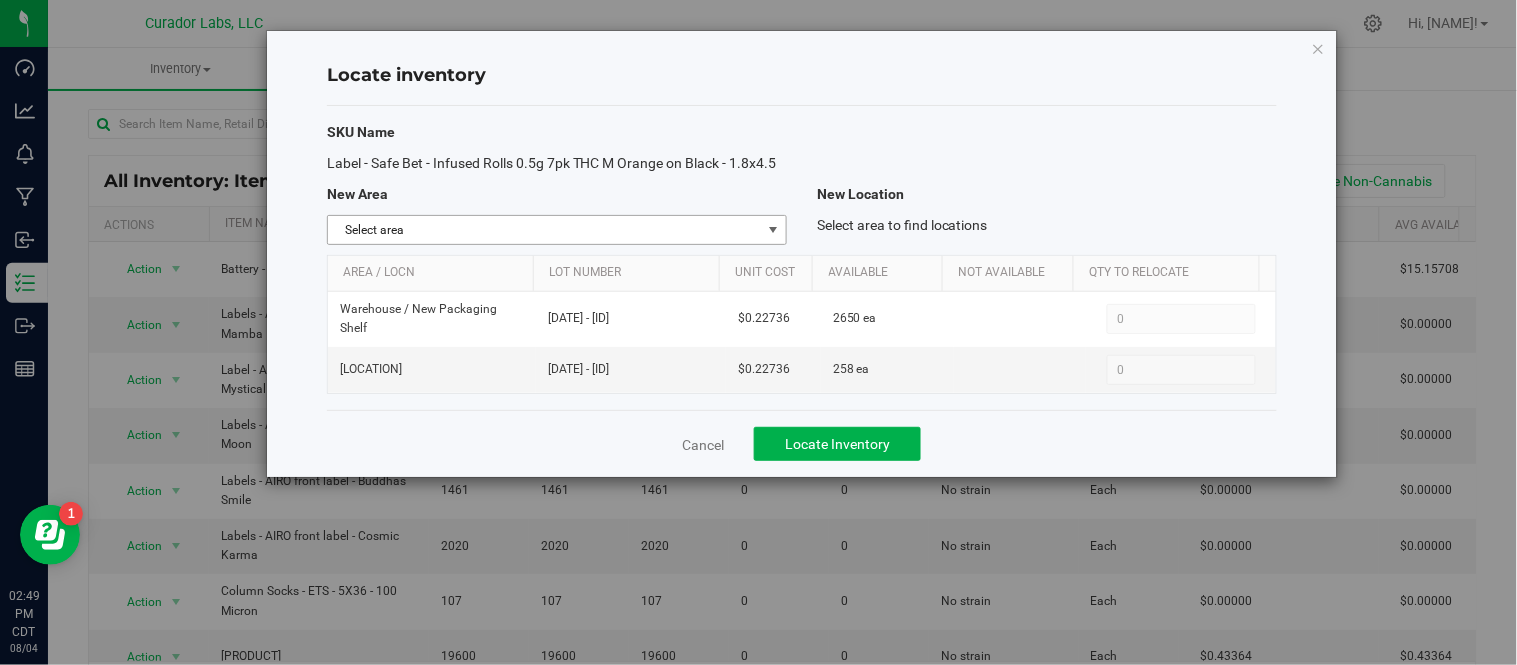 click at bounding box center [773, 230] 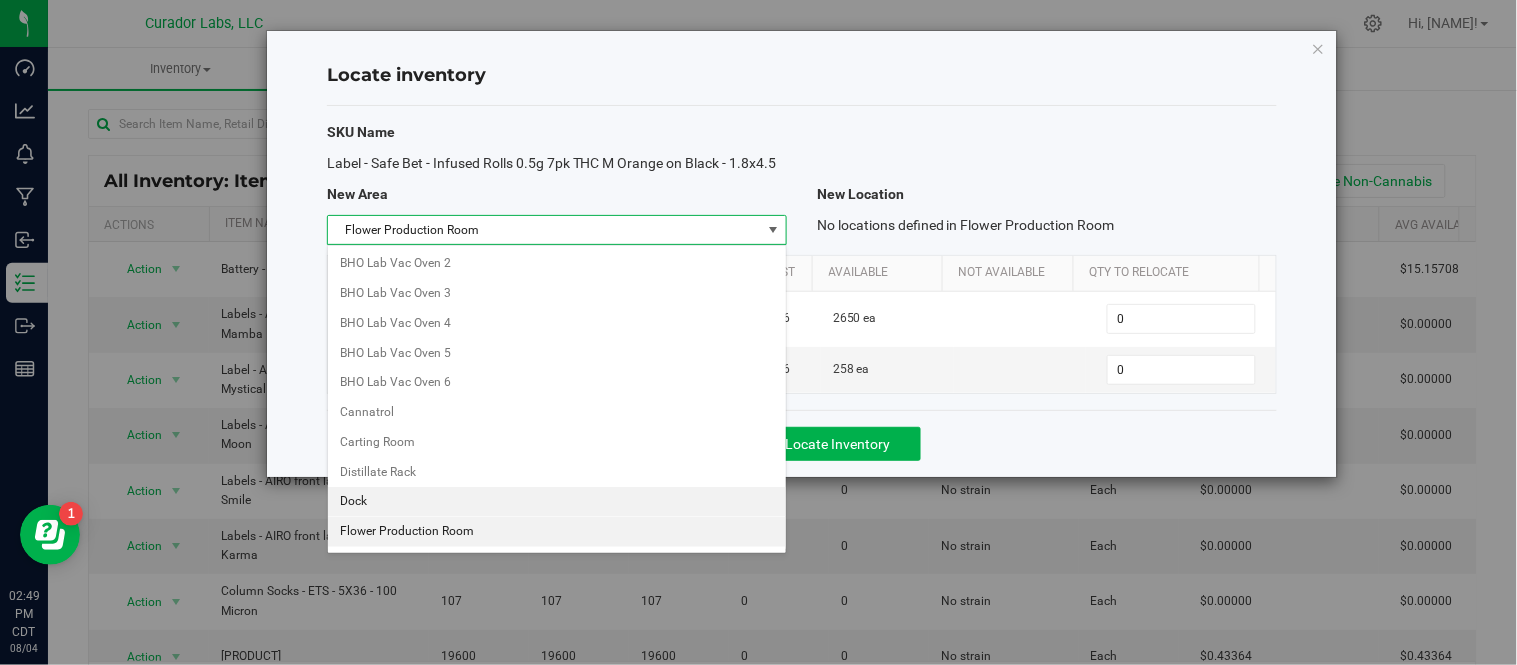 scroll, scrollTop: 408, scrollLeft: 0, axis: vertical 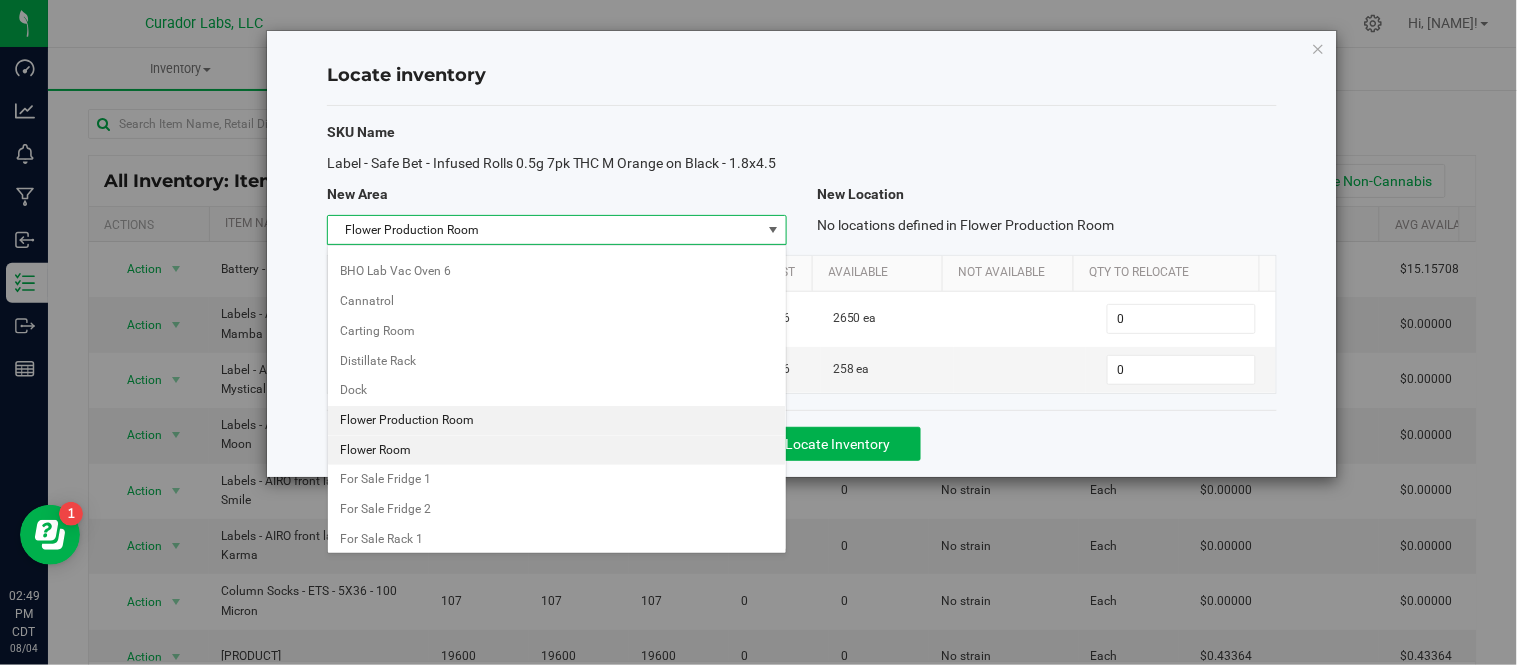 click on "Flower Room" at bounding box center [557, 451] 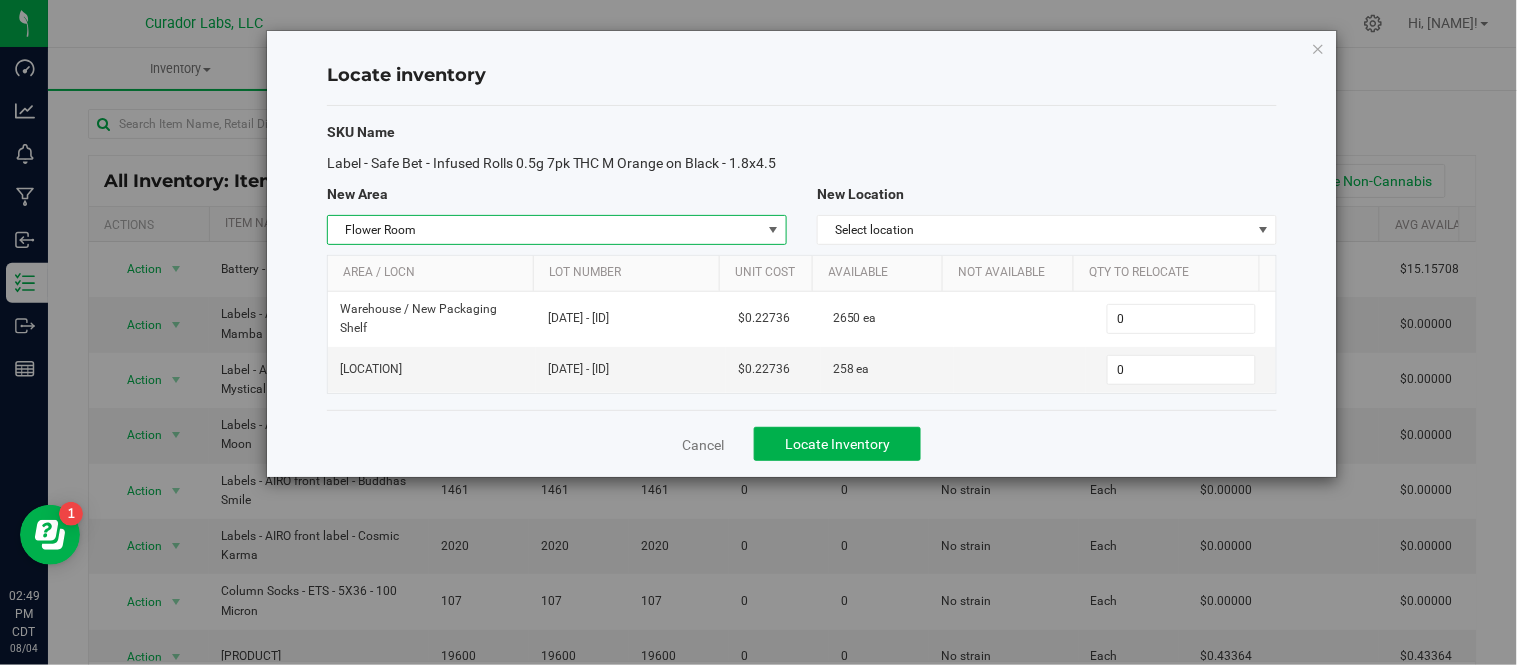 click on "[SKU] [LOCATION]" at bounding box center (802, 258) 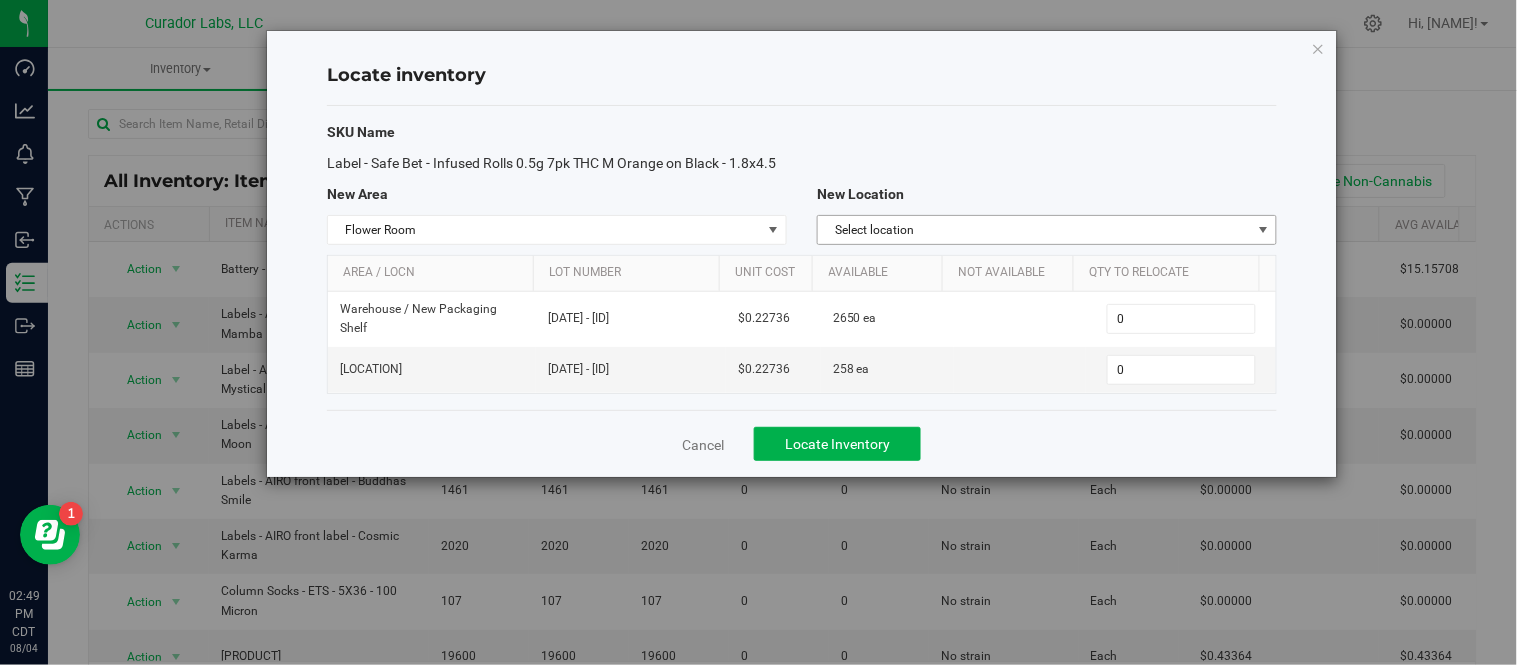 click on "Select location" at bounding box center (1034, 230) 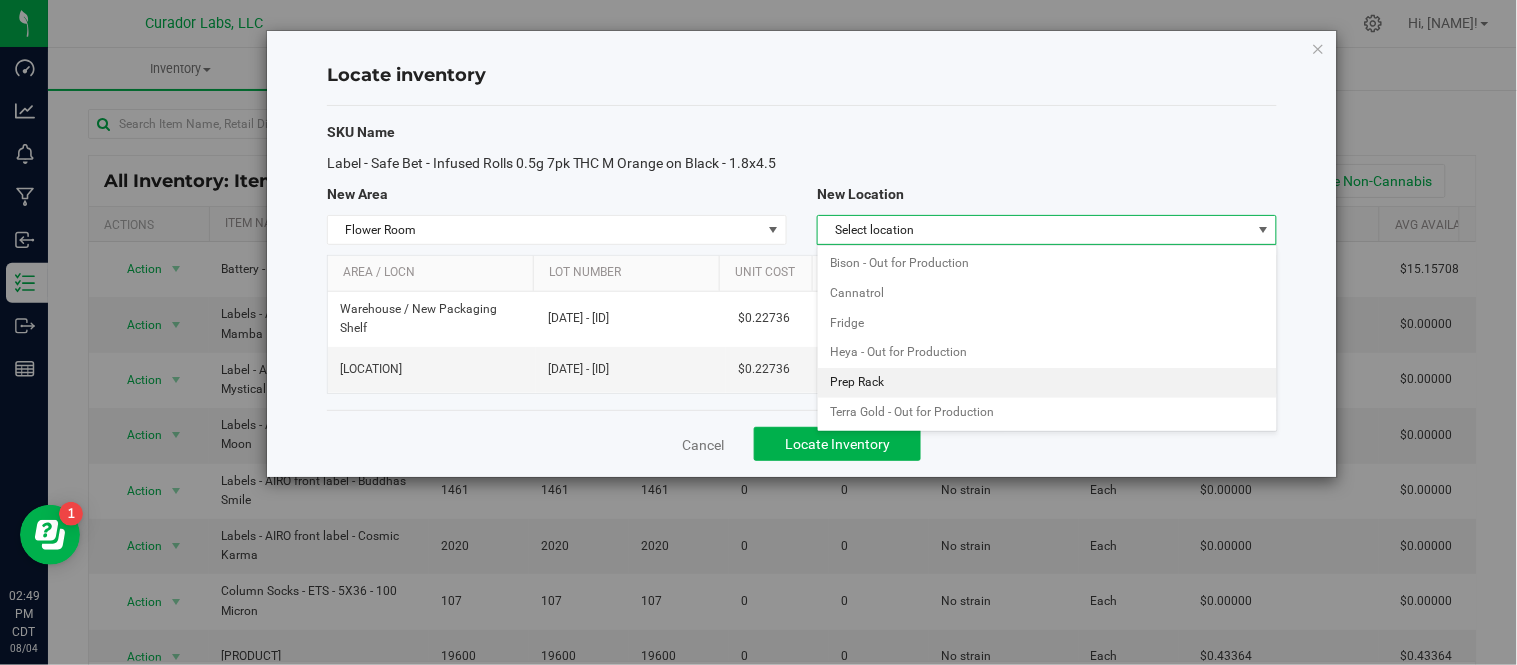 click on "Prep Rack" at bounding box center [1047, 383] 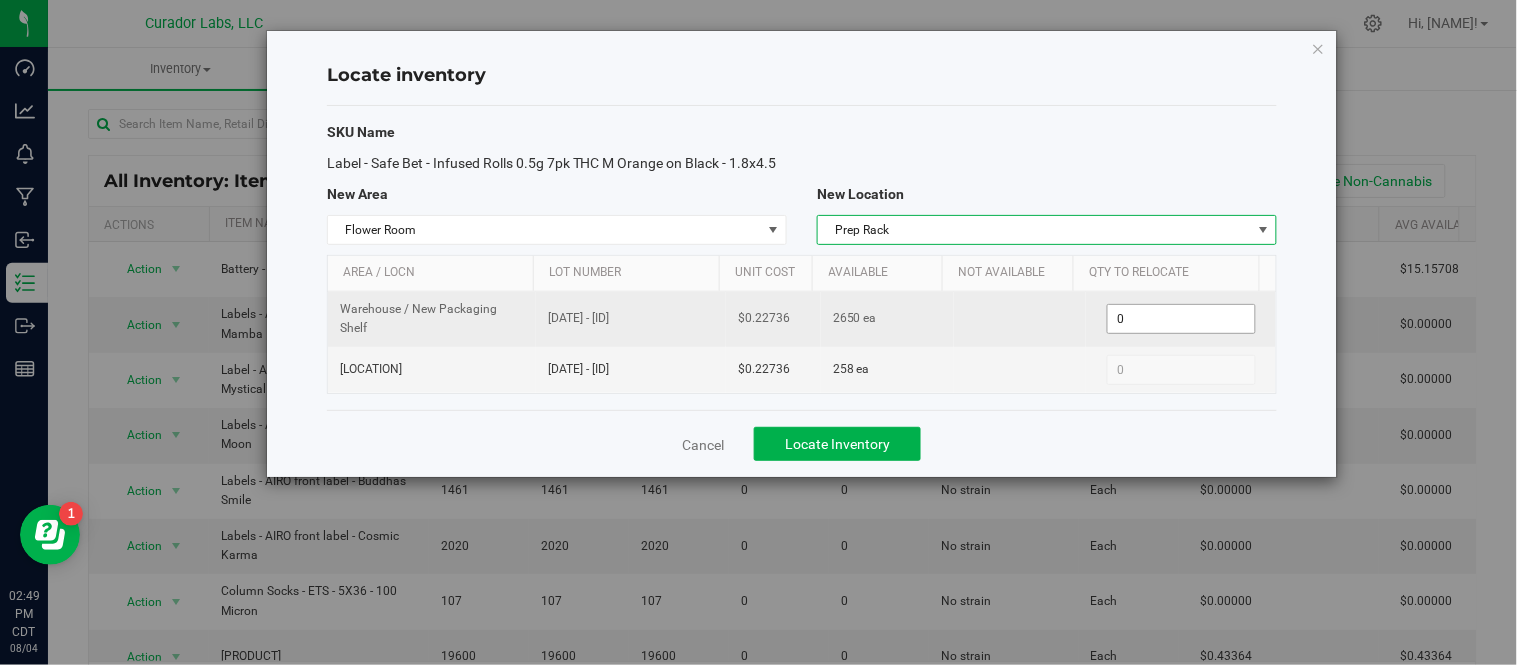 click on "0 0" at bounding box center [1181, 319] 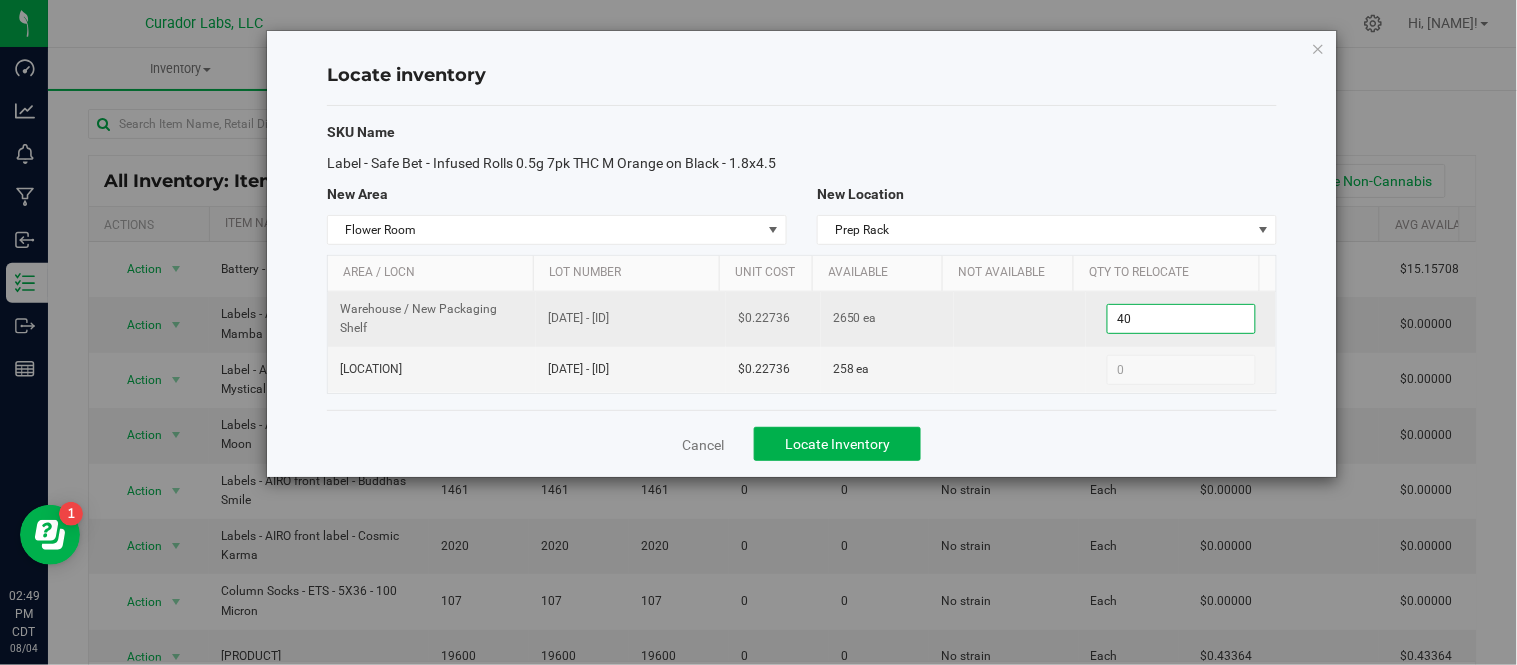 type on "400" 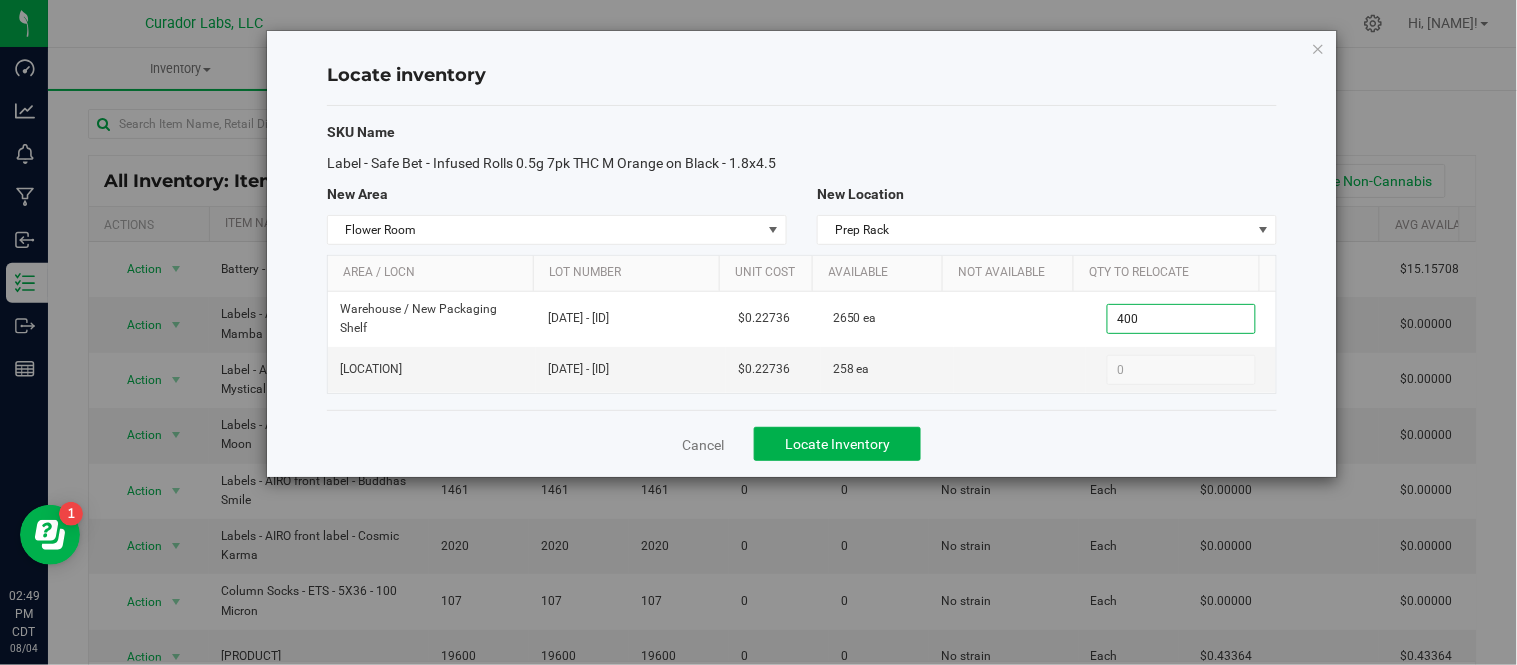 type on "400" 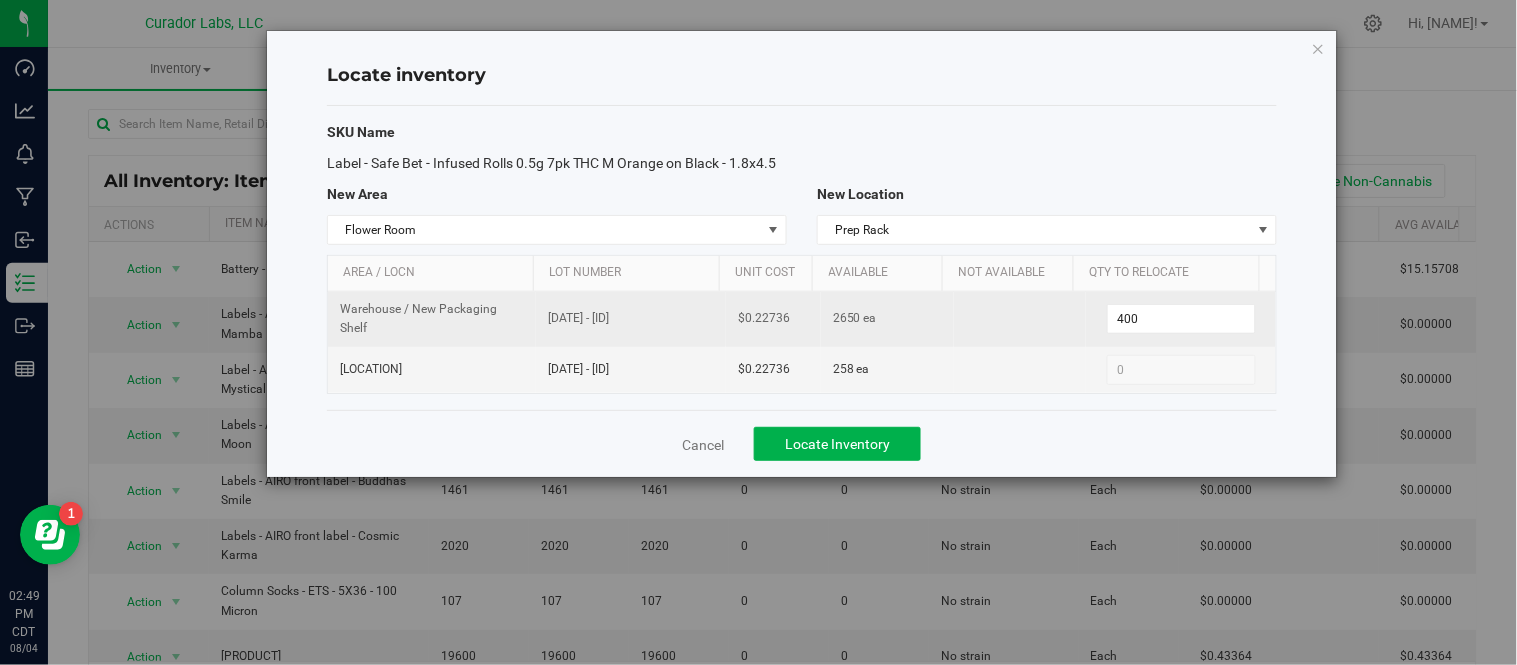 drag, startPoint x: 550, startPoint y: 310, endPoint x: 625, endPoint y: 330, distance: 77.62087 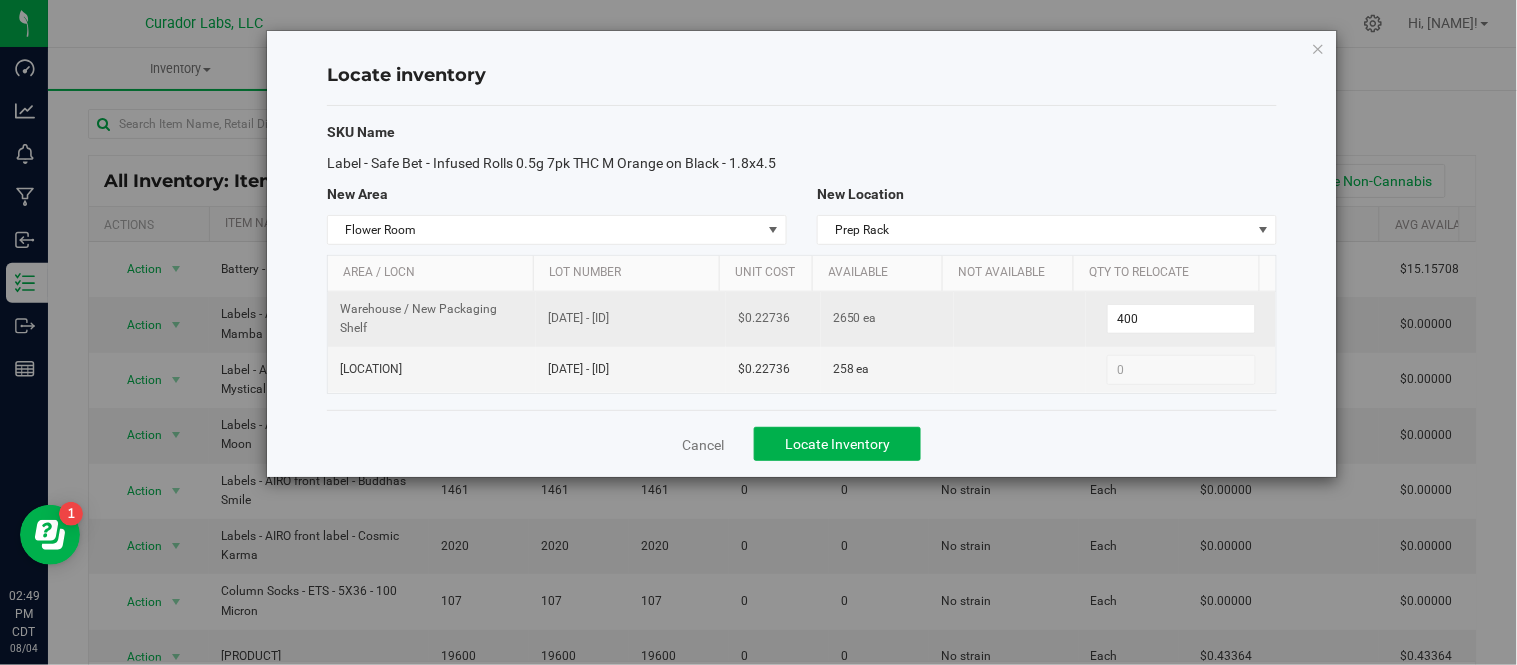 click on "[DATE] - [ID]" at bounding box center (631, 318) 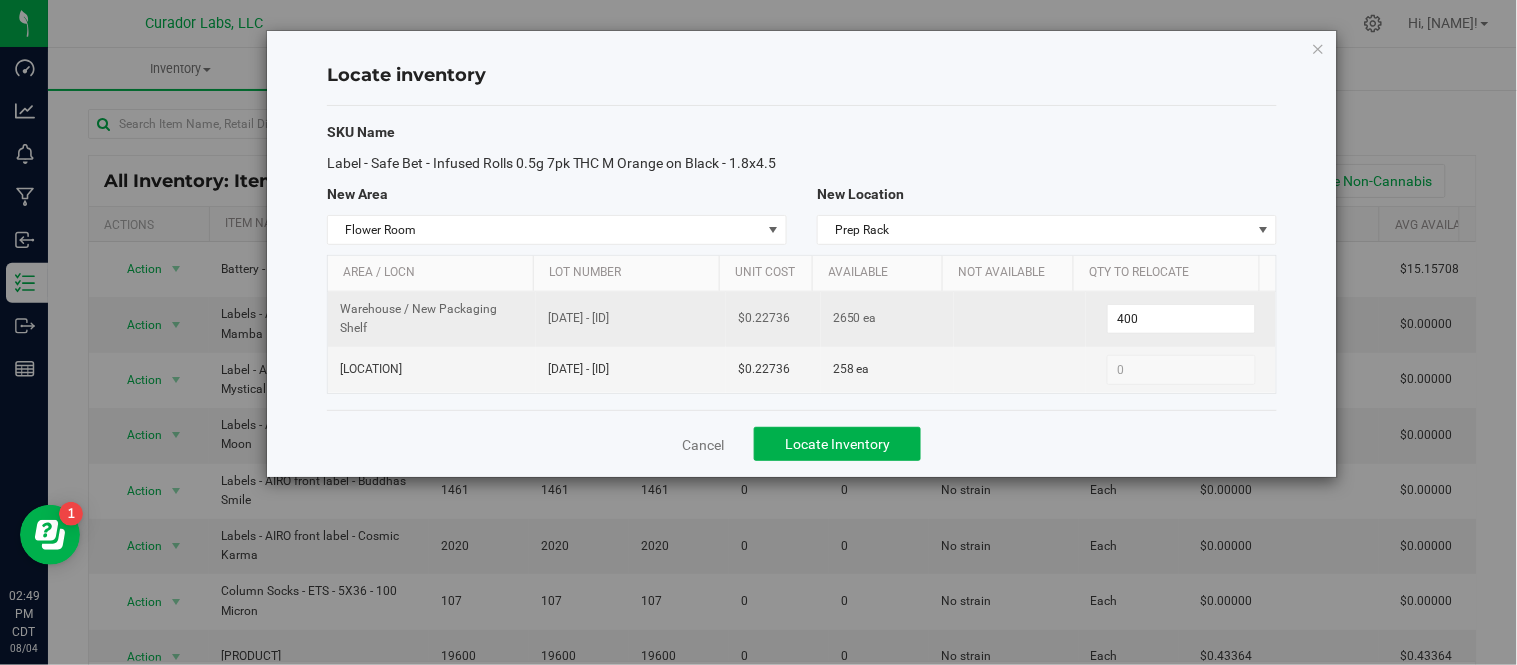copy on "[DATE] - [ID]" 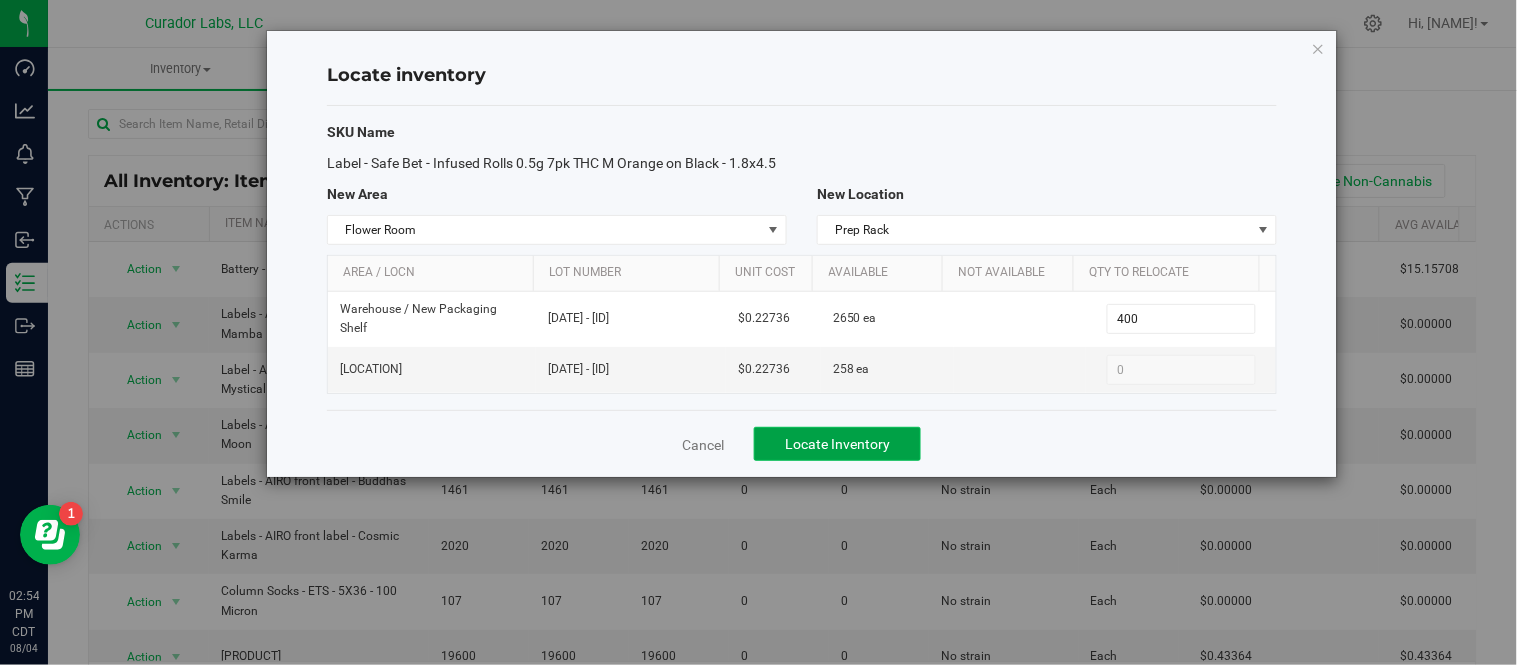click on "Locate Inventory" 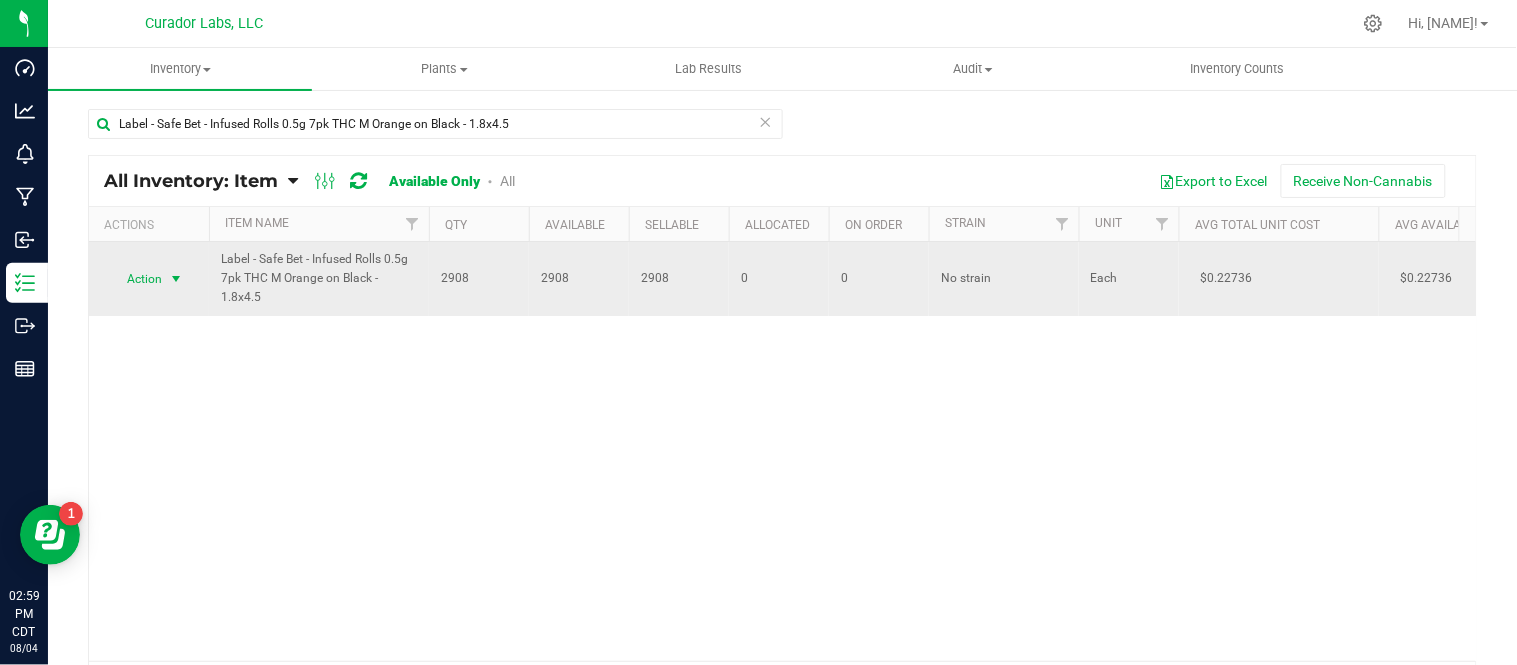 click at bounding box center (176, 279) 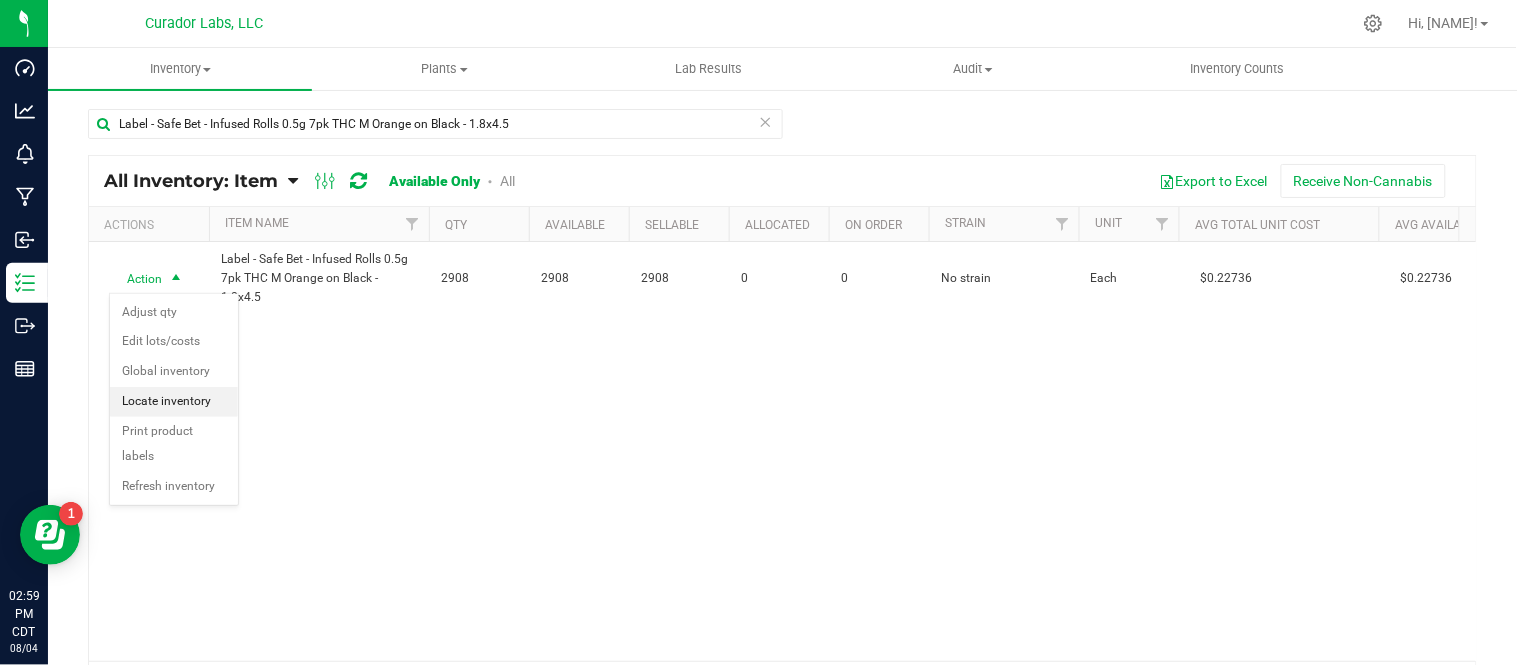 click on "Locate inventory" at bounding box center [174, 402] 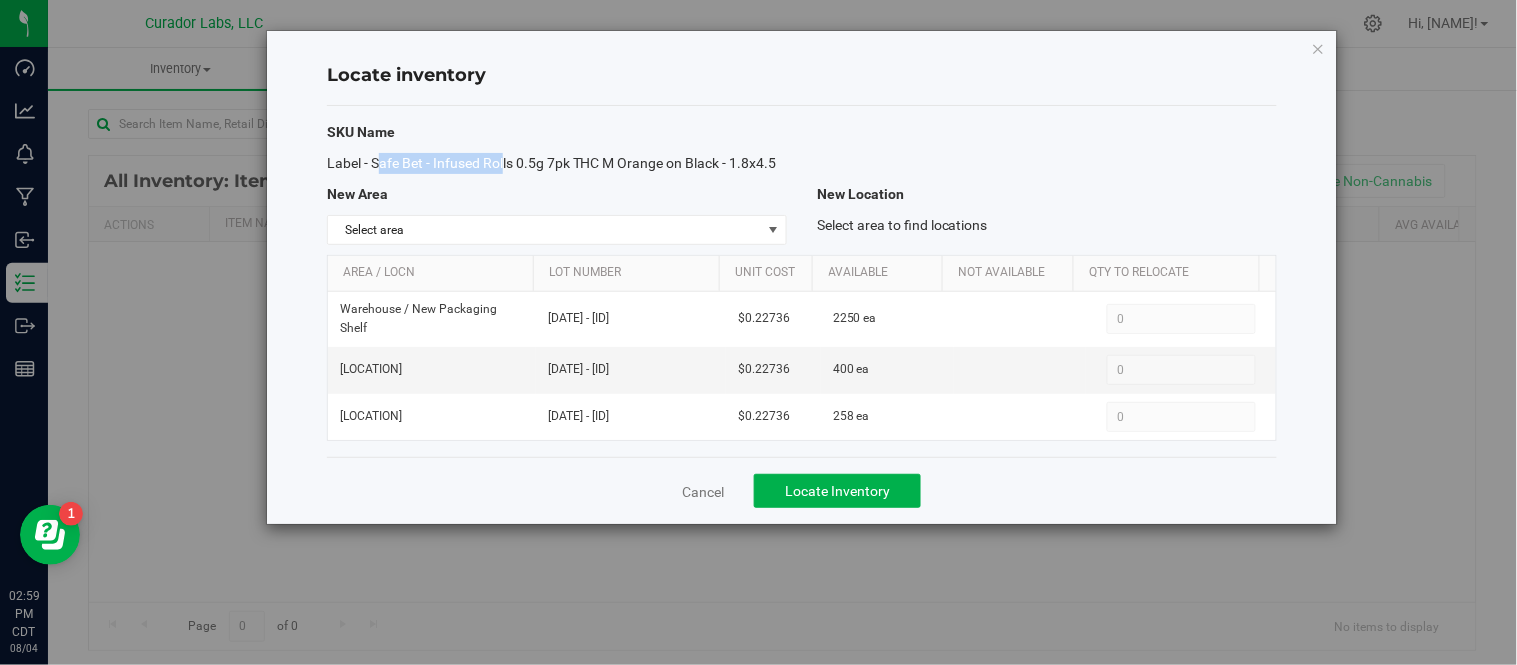 drag, startPoint x: 324, startPoint y: 162, endPoint x: 444, endPoint y: 162, distance: 120 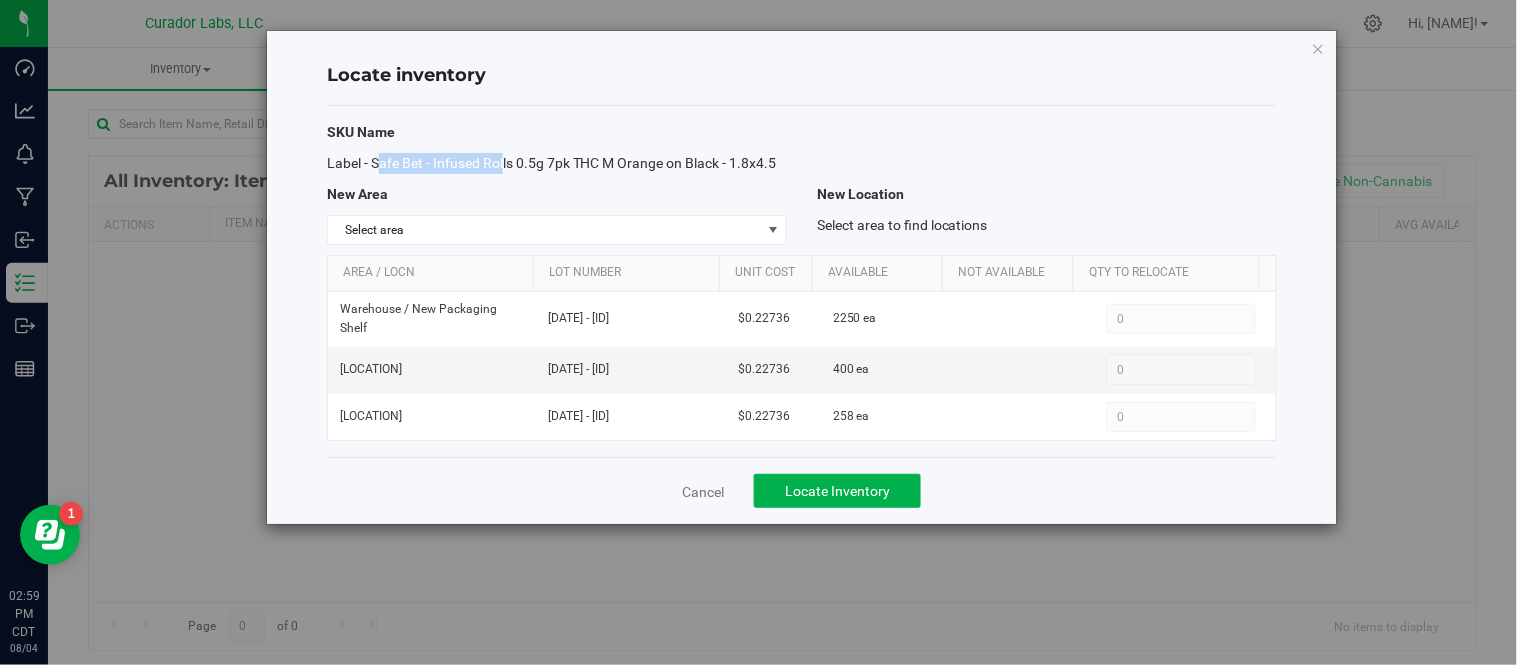 click on "Label - Safe Bet - Infused Rolls 0.5g 7pk THC M Orange on Black - 1.8x4.5" at bounding box center [557, 163] 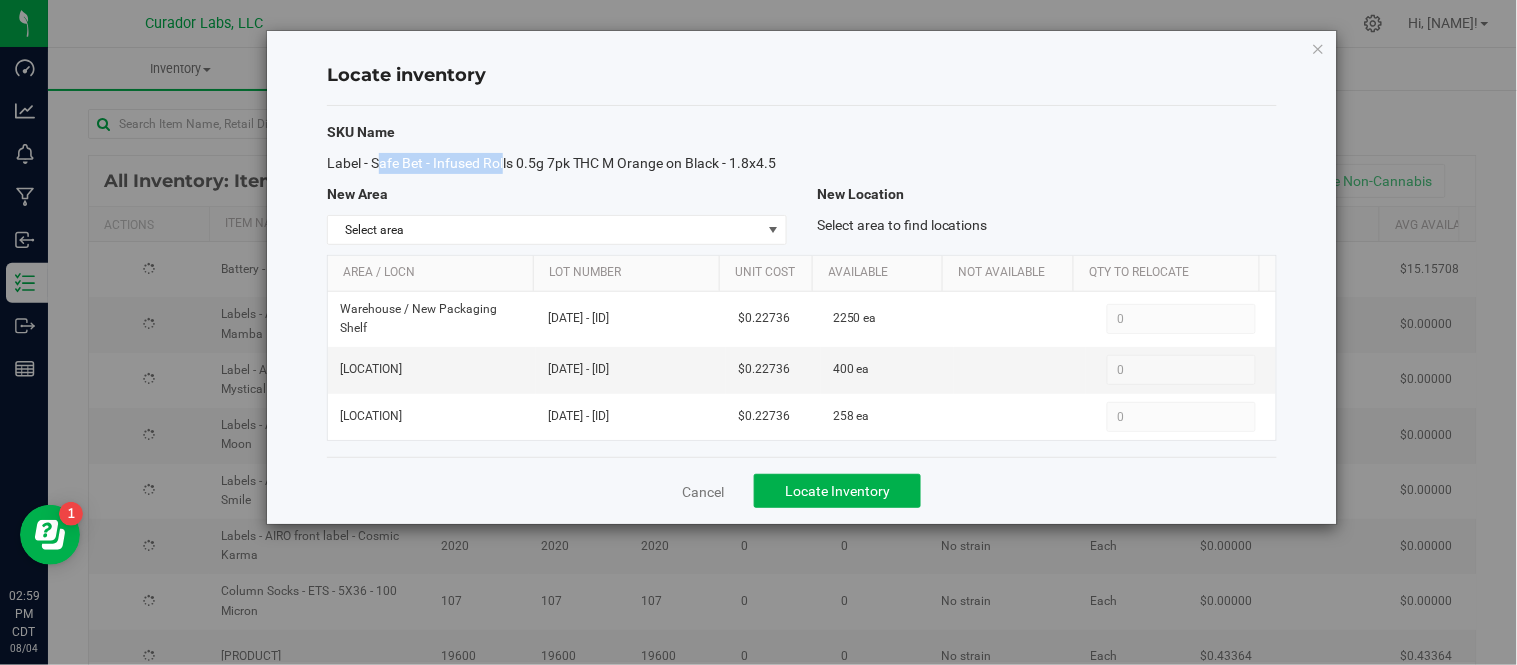 click on "[SKU] [LOCATION]" at bounding box center (802, 281) 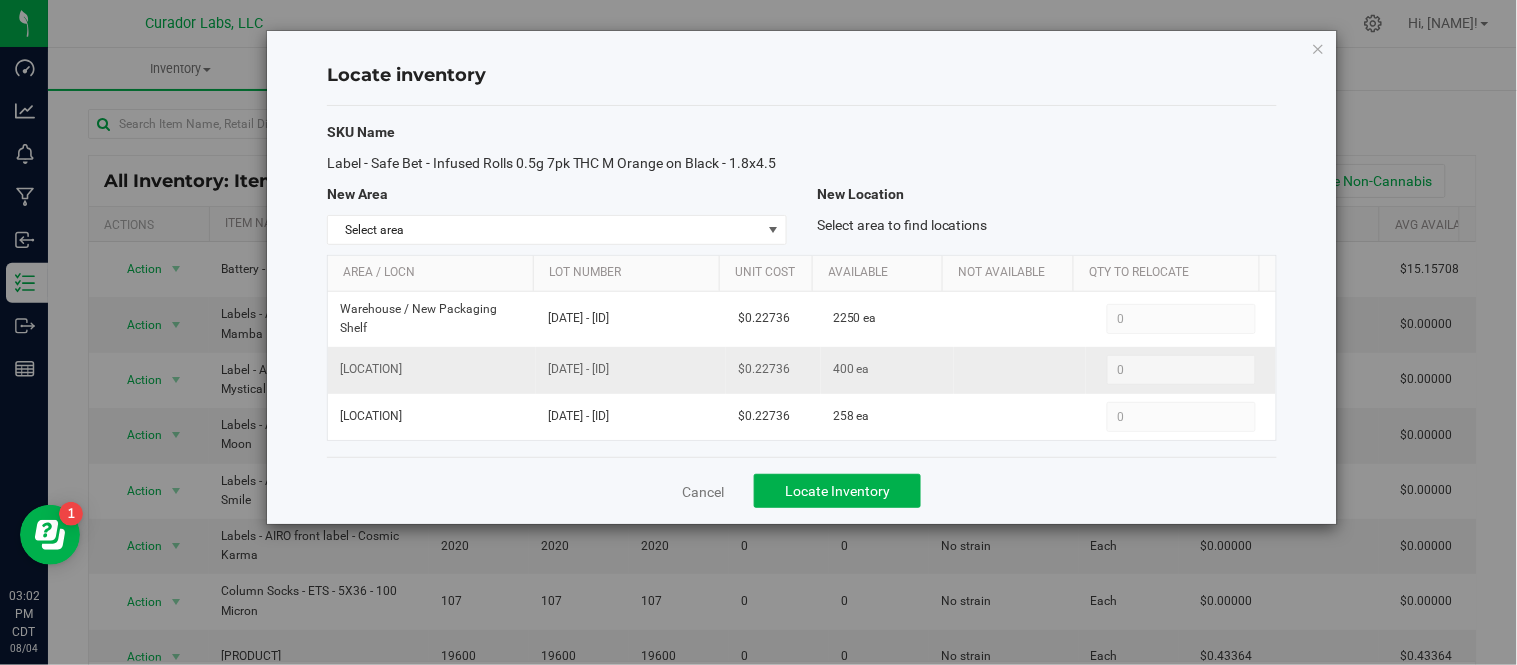 drag, startPoint x: 543, startPoint y: 364, endPoint x: 628, endPoint y: 394, distance: 90.13878 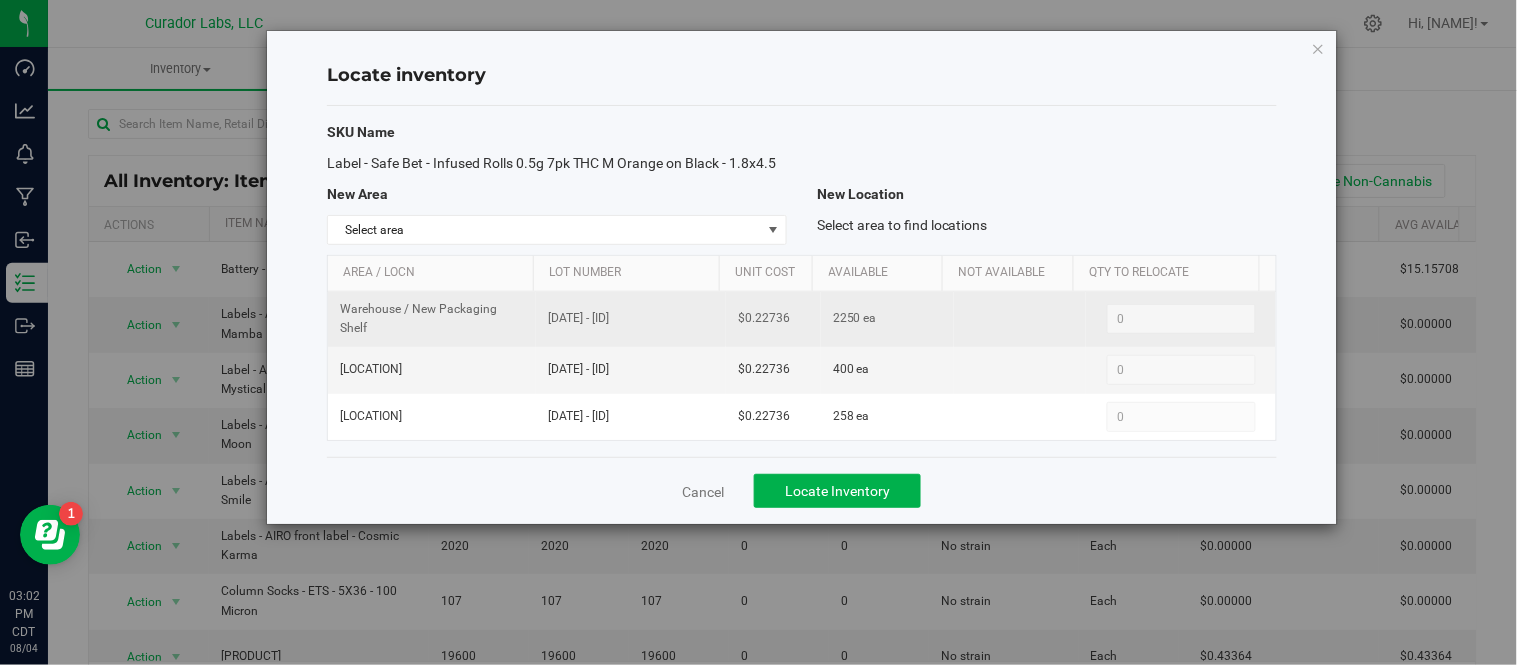 drag, startPoint x: 540, startPoint y: 310, endPoint x: 603, endPoint y: 334, distance: 67.41662 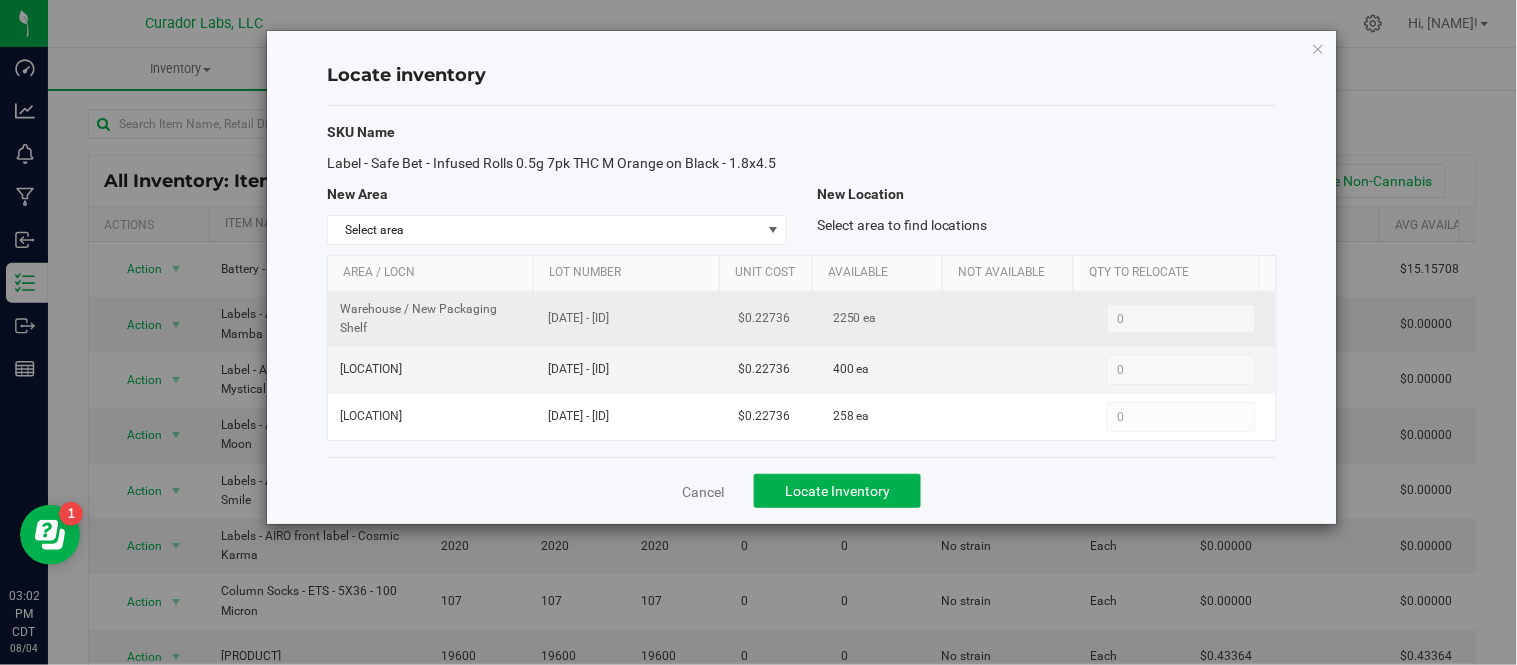 click on "[DATE] - [ID]" at bounding box center (631, 319) 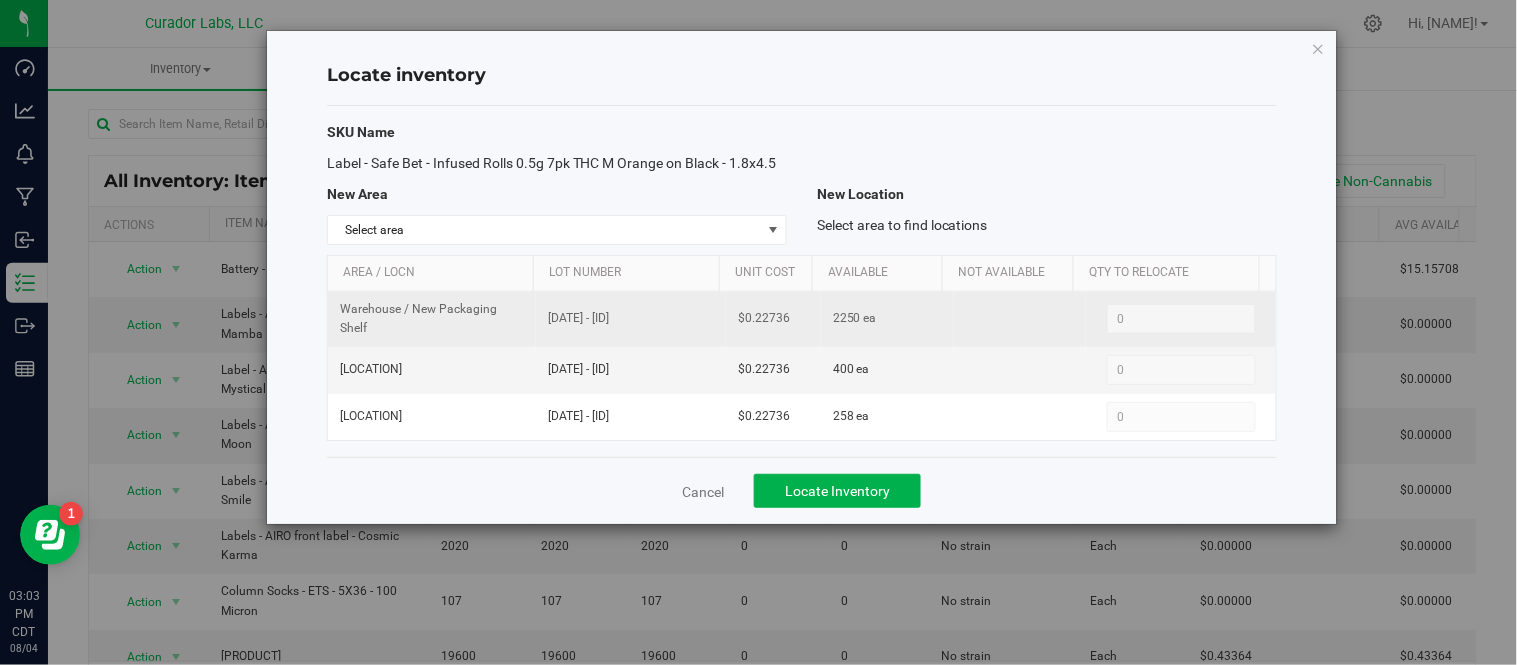 copy on "[DATE] - [ID]" 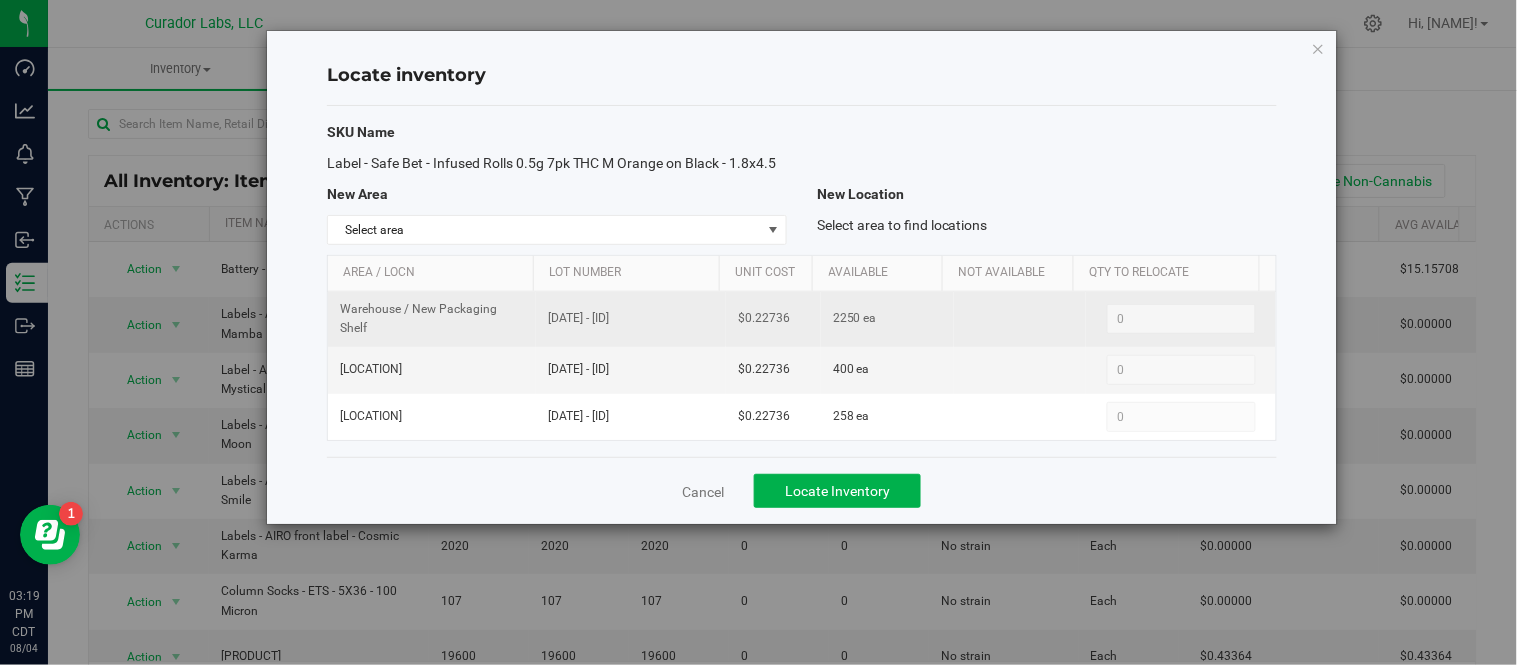 copy on "[DATE] - [ID]" 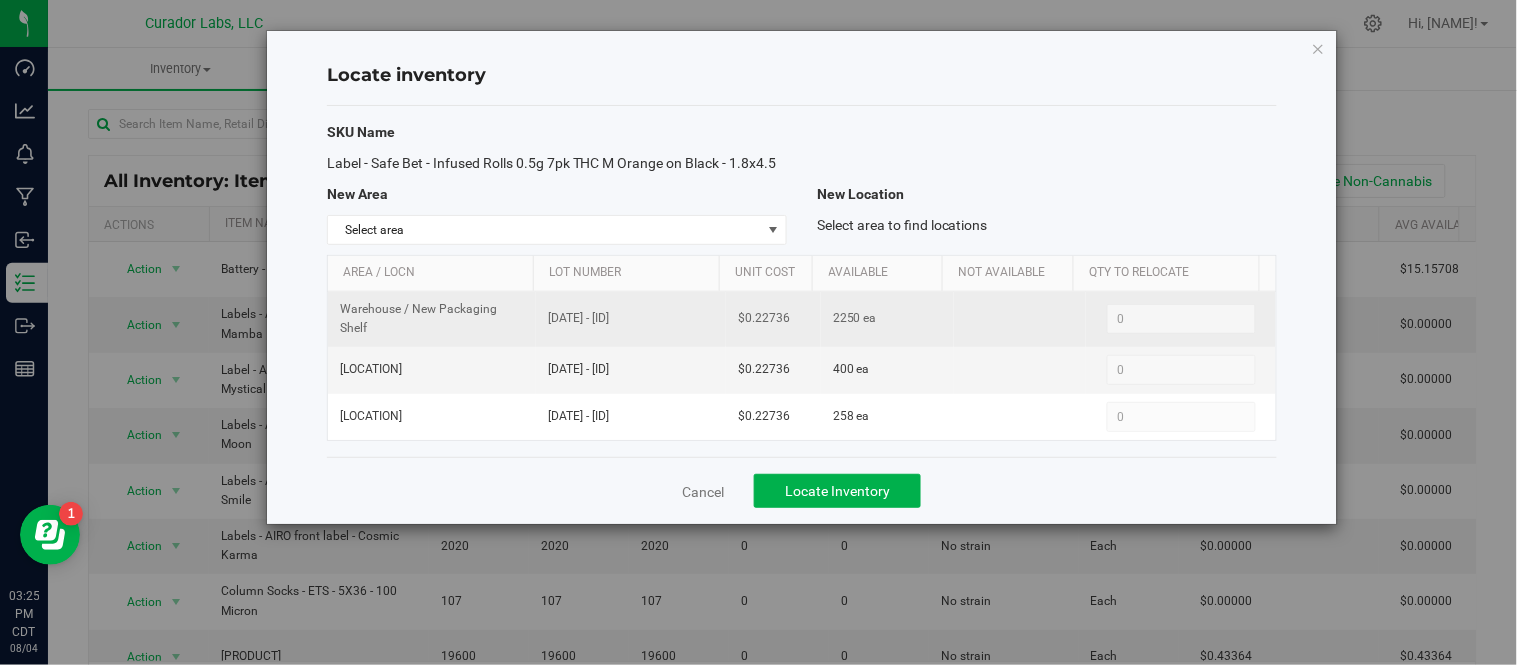 copy on "[DATE] - [ID]" 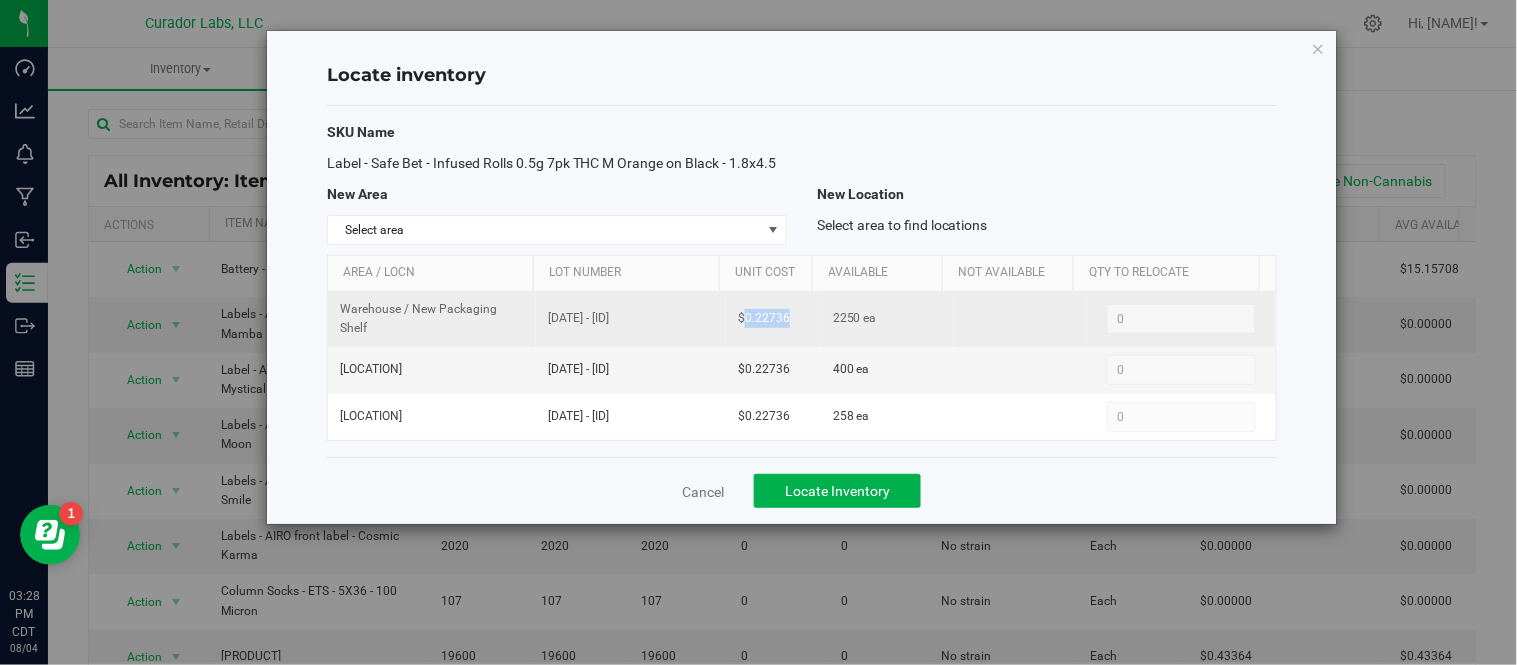 drag, startPoint x: 741, startPoint y: 318, endPoint x: 784, endPoint y: 317, distance: 43.011627 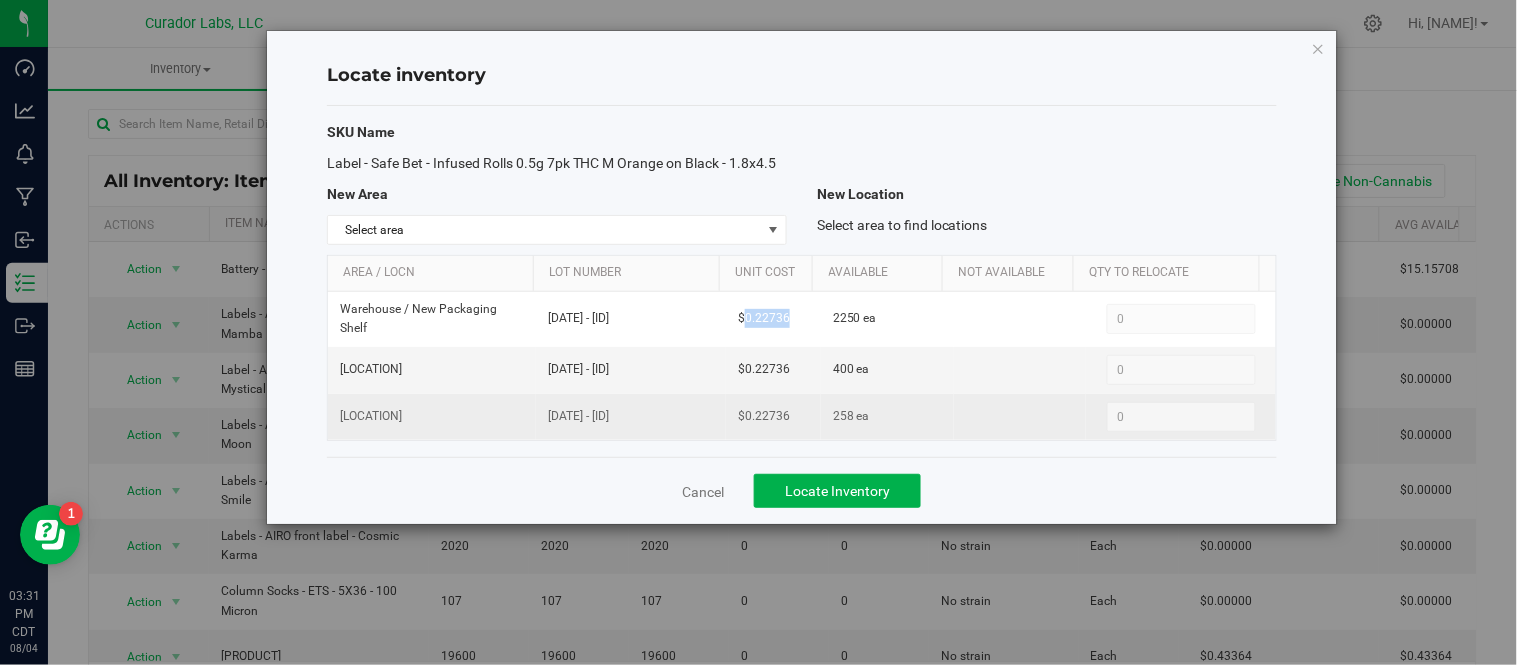 drag, startPoint x: 546, startPoint y: 426, endPoint x: 692, endPoint y: 441, distance: 146.76852 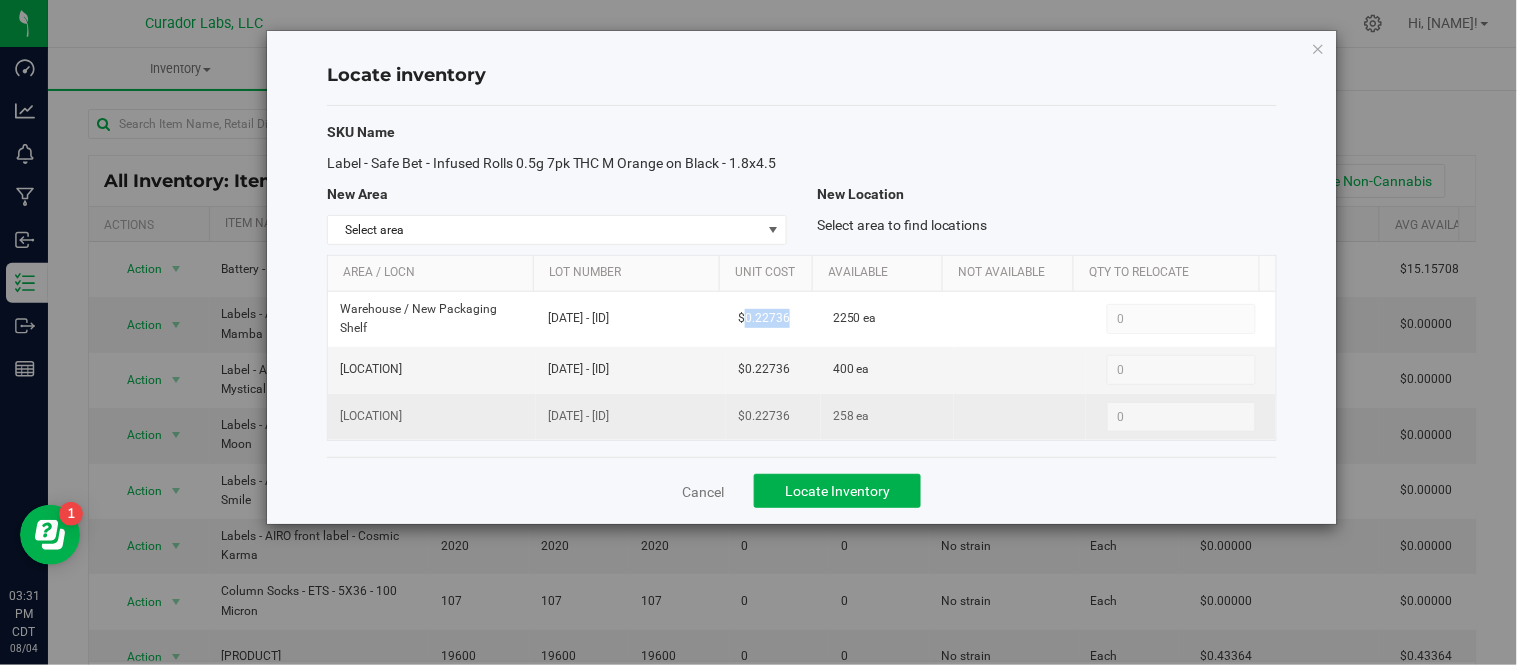click on "[DATE] - [ID]" at bounding box center (631, 417) 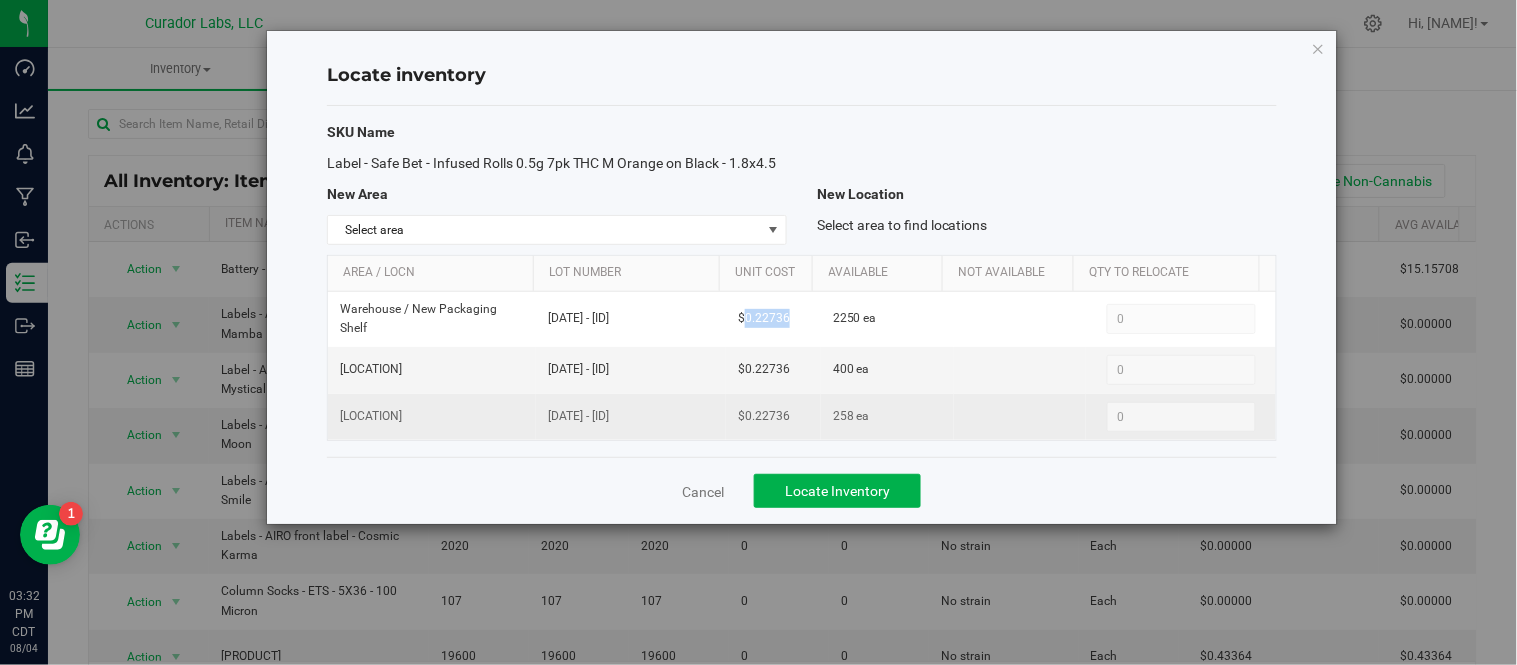 copy on "[DATE] - [ID]" 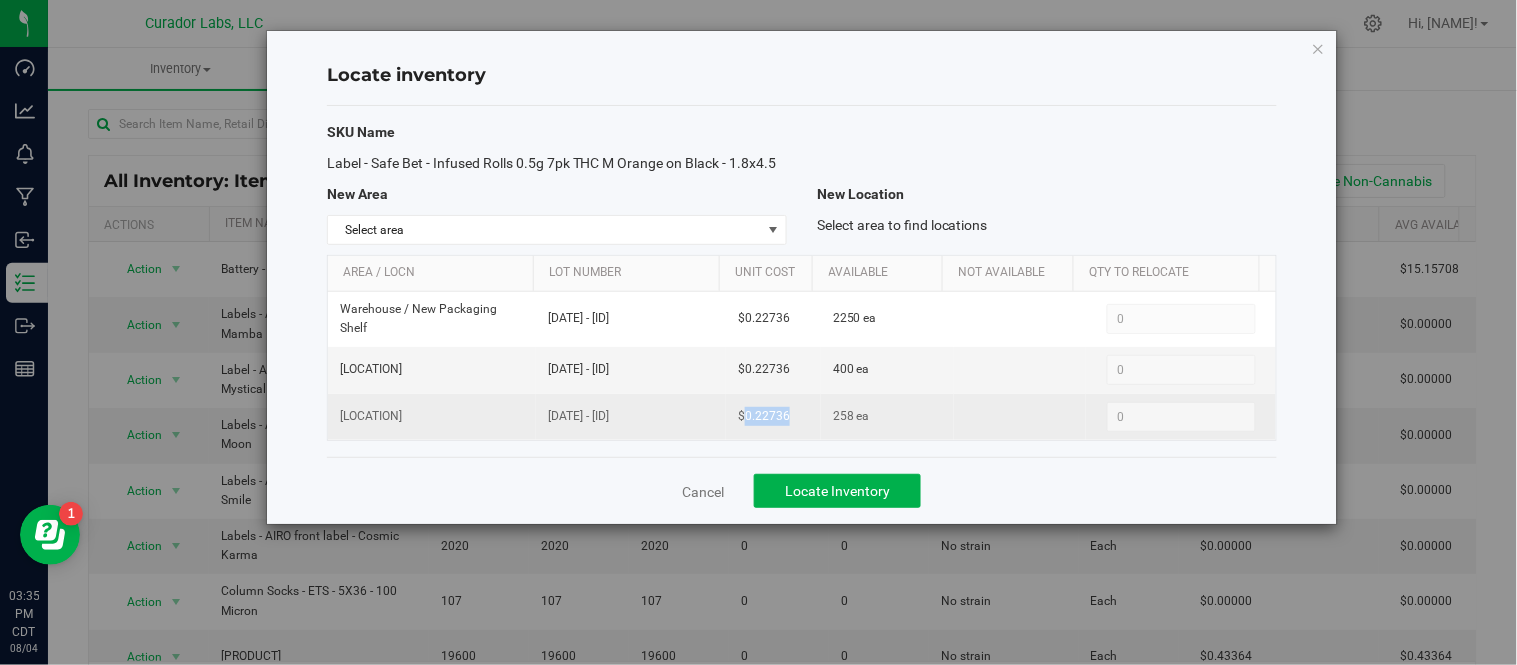 drag, startPoint x: 736, startPoint y: 424, endPoint x: 785, endPoint y: 426, distance: 49.0408 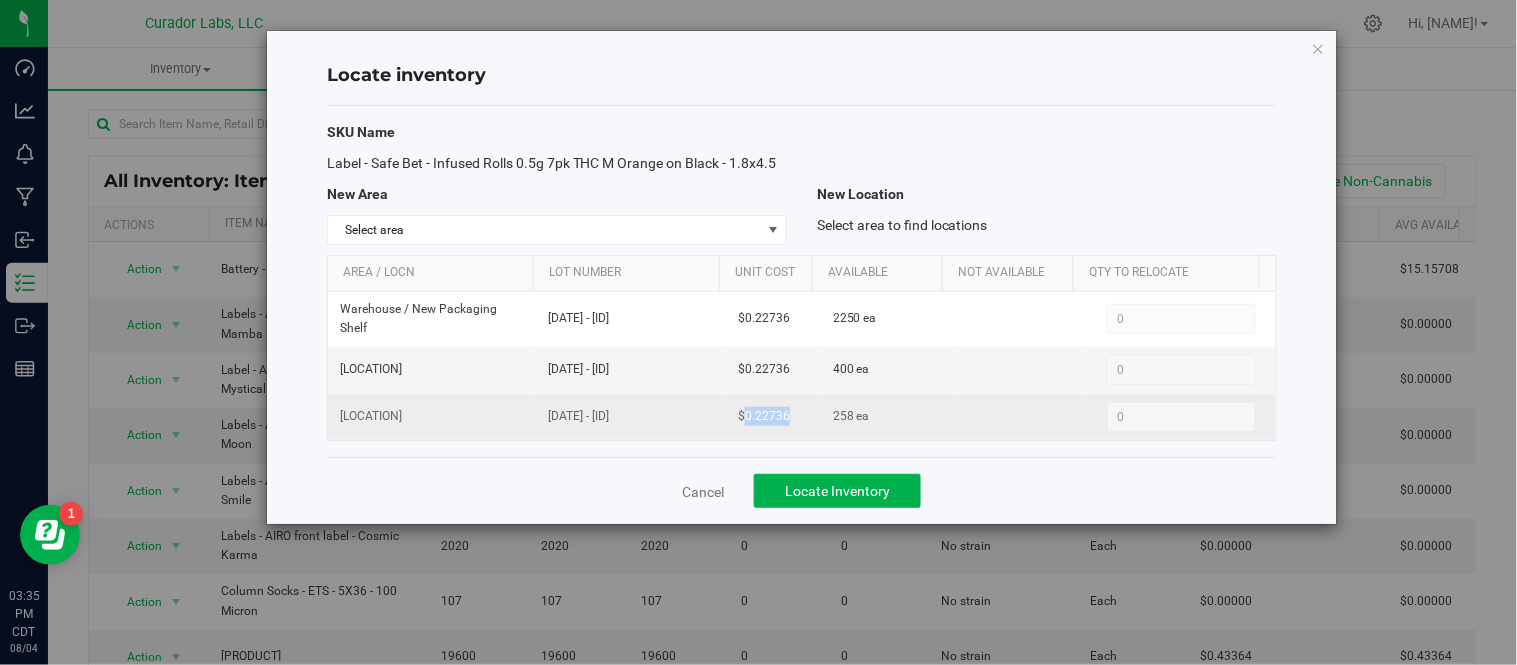 copy on "[NUMBER]" 